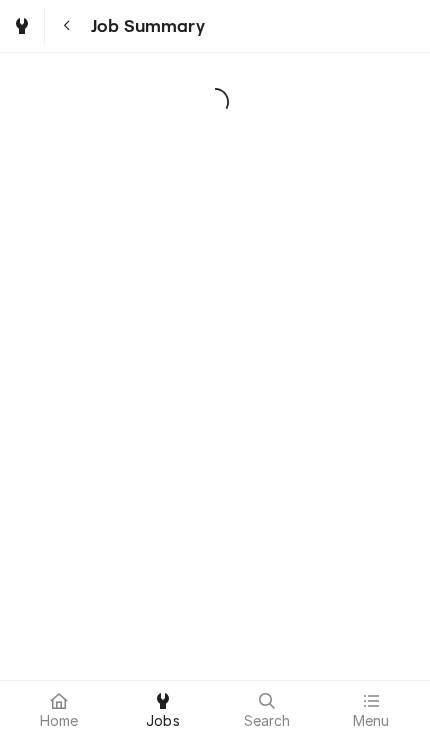 scroll, scrollTop: 0, scrollLeft: 0, axis: both 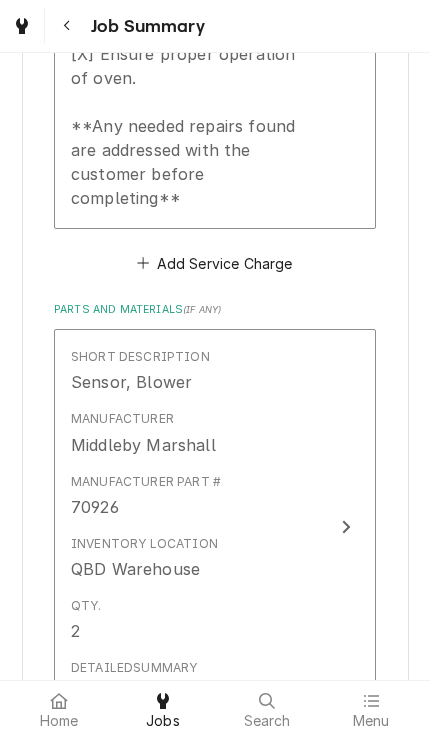 click on "Short Description Sensor, Blower Manufacturer Middleby Marshall Manufacturer Part # [PART_NUMBER] Inventory Location QBD Warehouse Qty. [NUMBER] Detailed  Summary Sensor, Blower" at bounding box center [215, 526] 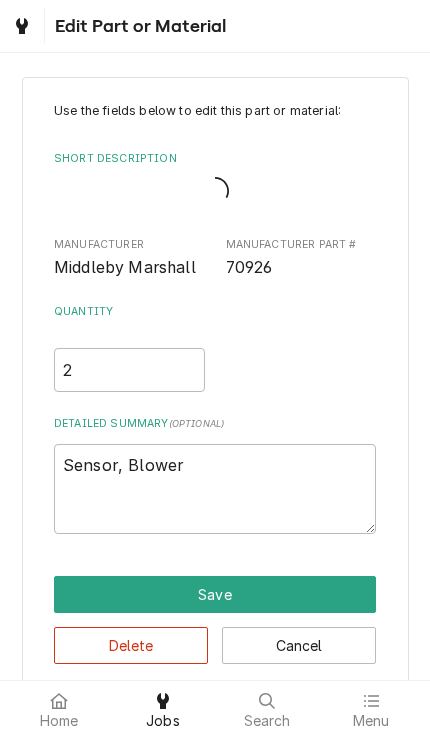 scroll, scrollTop: 0, scrollLeft: 0, axis: both 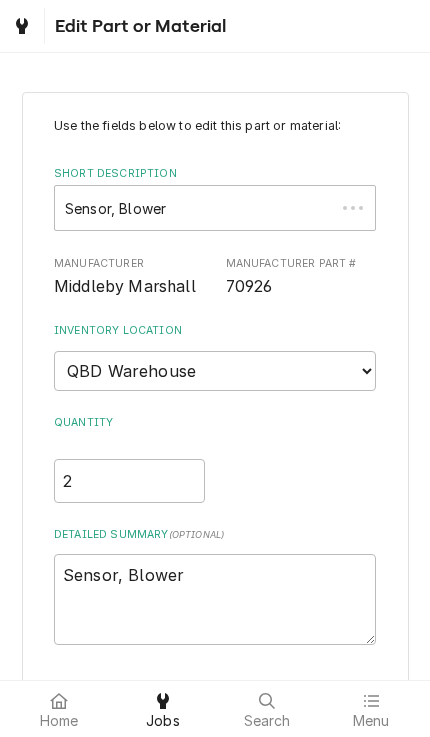 type on "x" 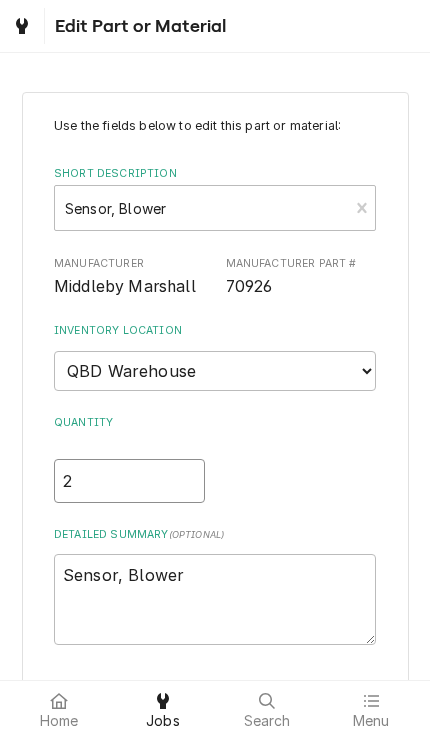 click on "2" at bounding box center [129, 481] 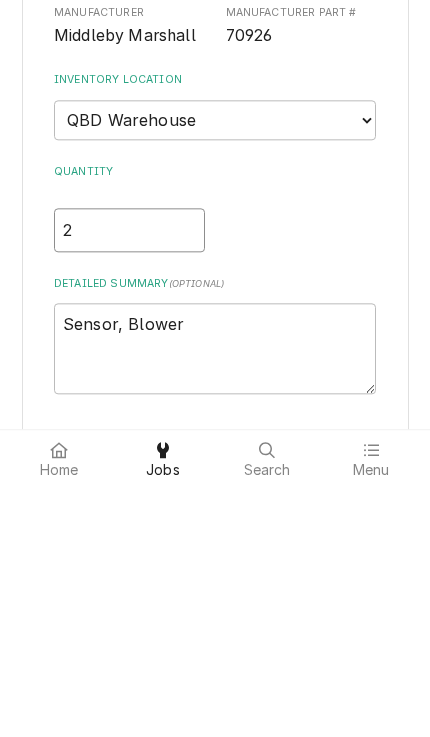 type on "32" 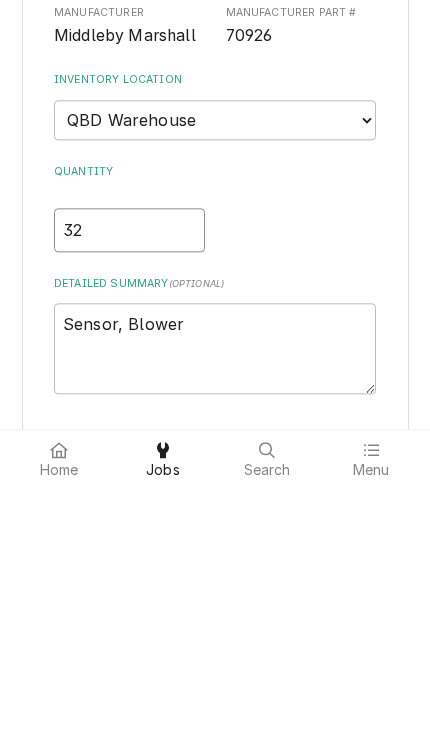 type on "x" 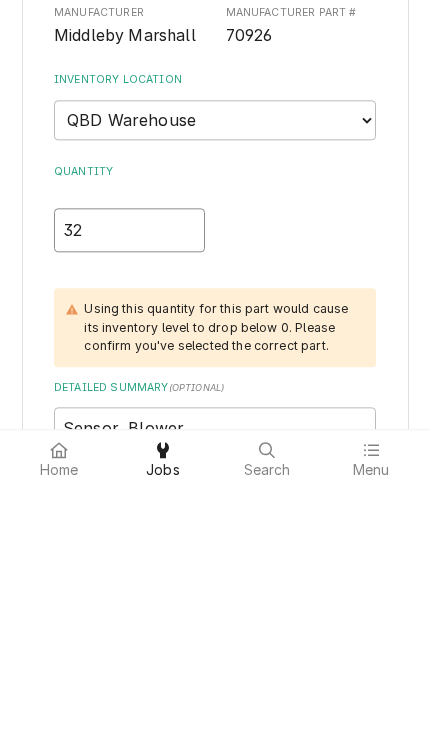 type on "2" 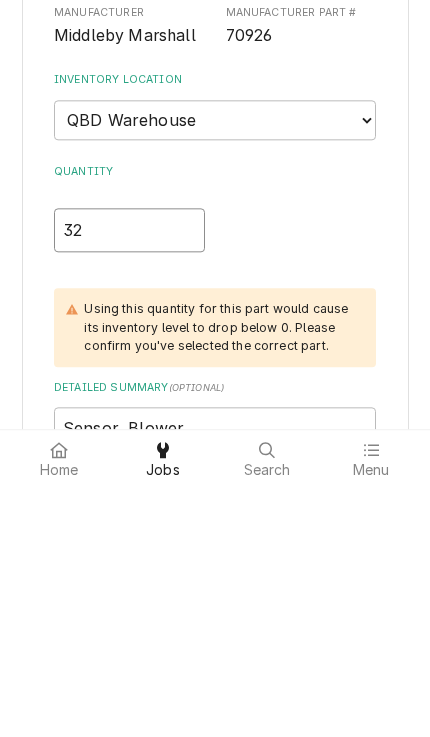type on "x" 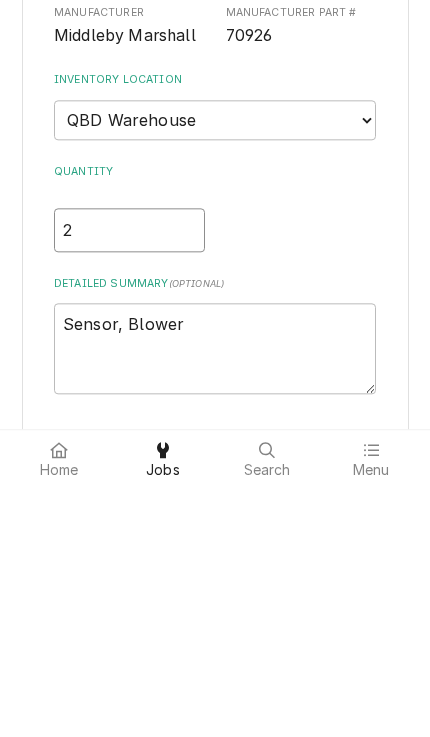 type 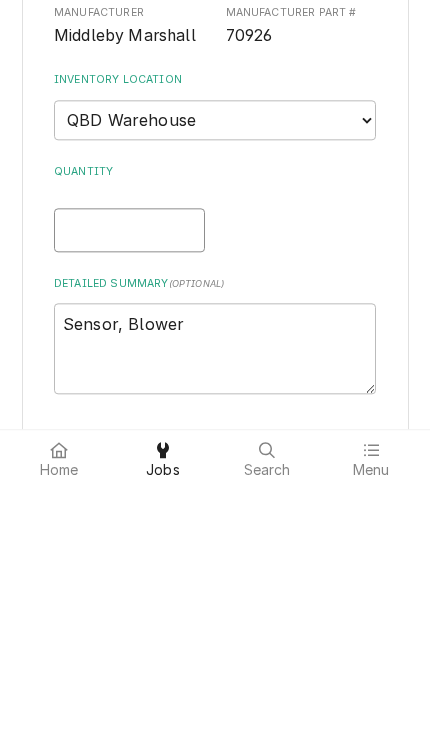 type on "x" 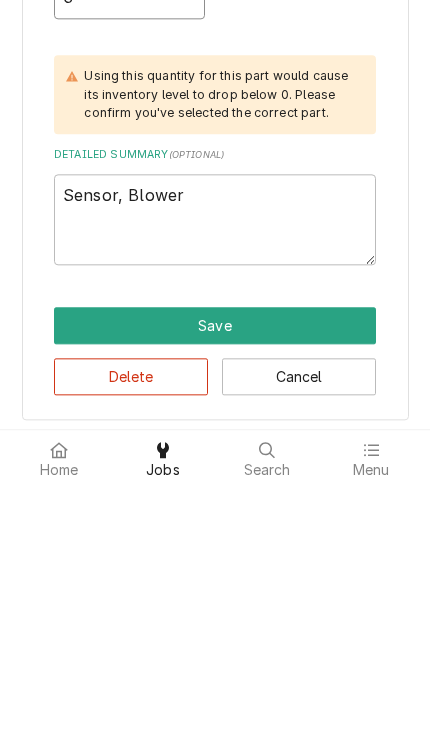 scroll, scrollTop: 220, scrollLeft: 0, axis: vertical 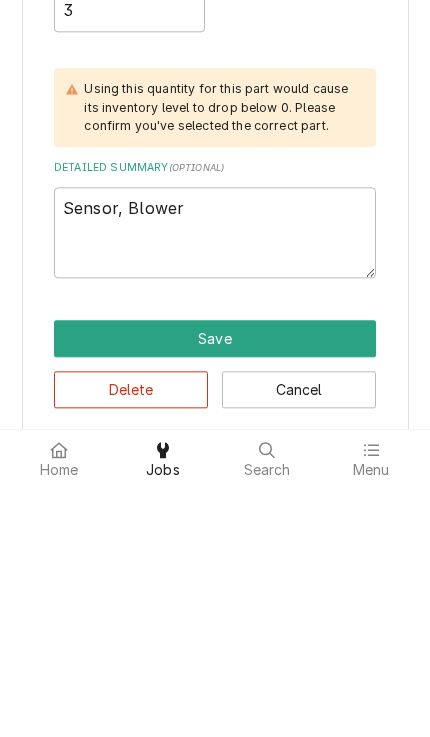 click on "Save" at bounding box center [215, 589] 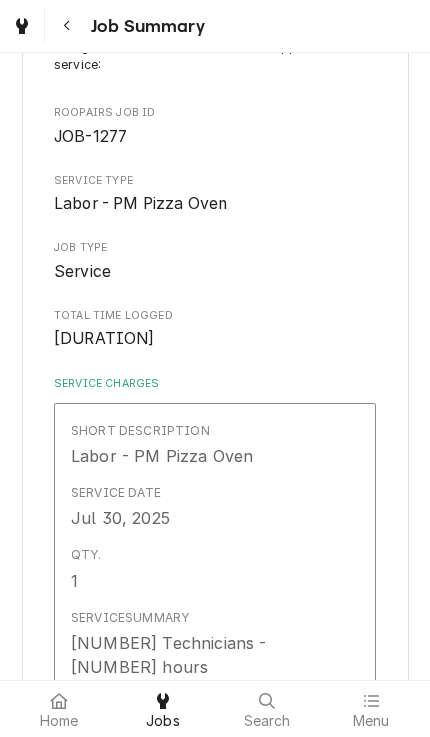 scroll, scrollTop: 1121, scrollLeft: 0, axis: vertical 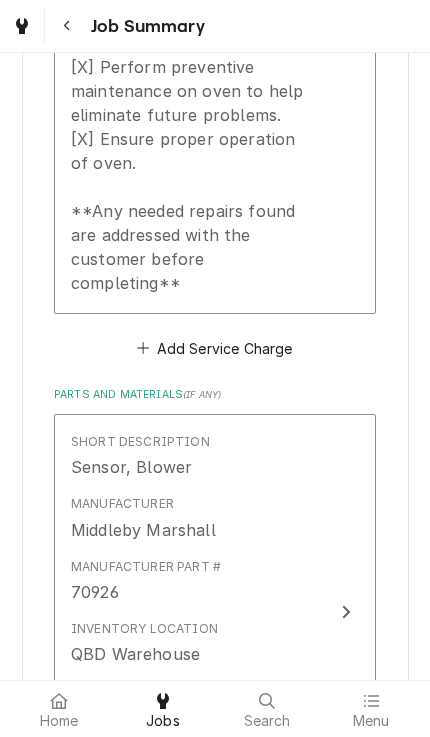 click on "Short Description Labor - PM Pizza Oven Service Date Jul 30, [YEAR] Qty. 1 Service  Summary [NUMBER] Technicians - [NUMBER] hours
—
Preventive Maintenance and cleaning of Pizza Oven following manufacturer's specs:
[X] Remove and clean conveyor and rear louvers
[X] Perform preventive maintenance on oven to help eliminate future problems.
[X] Ensure proper operation of oven.
**Any needed repairs found are addressed with the customer before completing**" at bounding box center (215, -50) 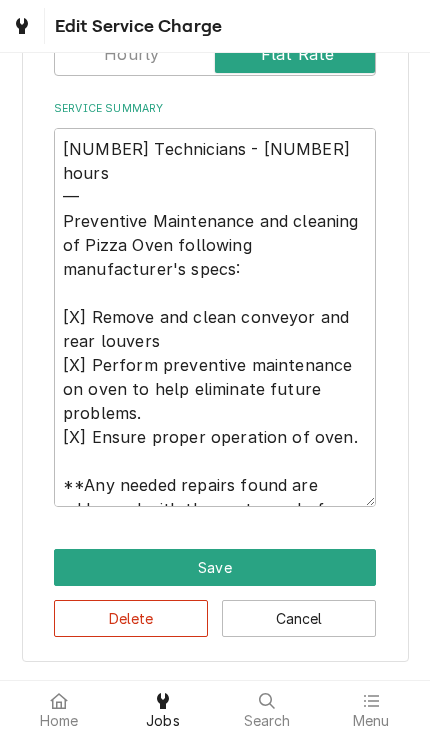 scroll, scrollTop: 348, scrollLeft: 0, axis: vertical 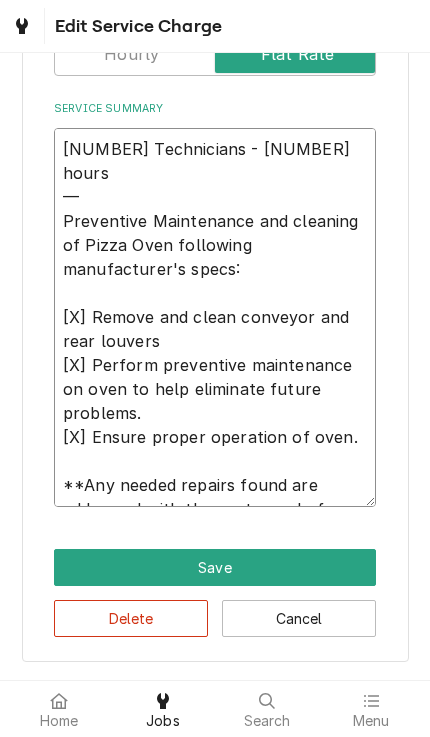 click on "[NUMBER] Technicians - [NUMBER] hours
—
Preventive Maintenance and cleaning of Pizza Oven following manufacturer's specs:
[X] Remove and clean conveyor and rear louvers
[X] Perform preventive maintenance on oven to help eliminate future problems.
[X] Ensure proper operation of oven.
**Any needed repairs found are addressed with the customer before completing**" at bounding box center [215, 317] 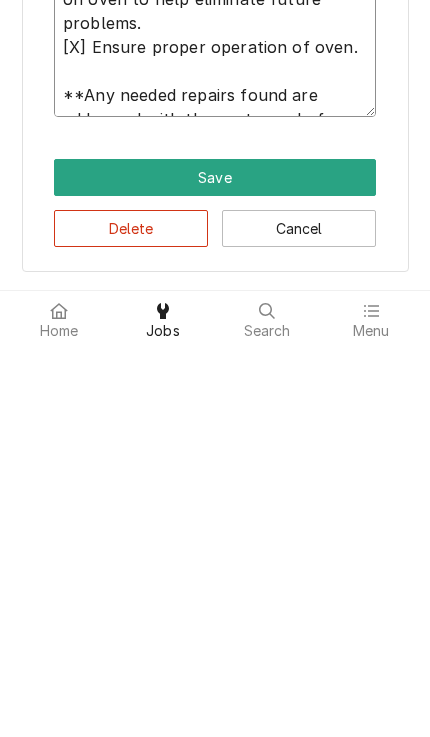 click on "[NUMBER] Technicians - [NUMBER] hours
—
Preventive Maintenance and cleaning of Pizza Oven following manufacturer's specs:
[X] Remove and clean conveyor and rear louvers
[X] Perform preventive maintenance on oven to help eliminate future problems.
[X] Ensure proper operation of oven.
**Any needed repairs found are addressed with the customer before completing**" at bounding box center [215, 317] 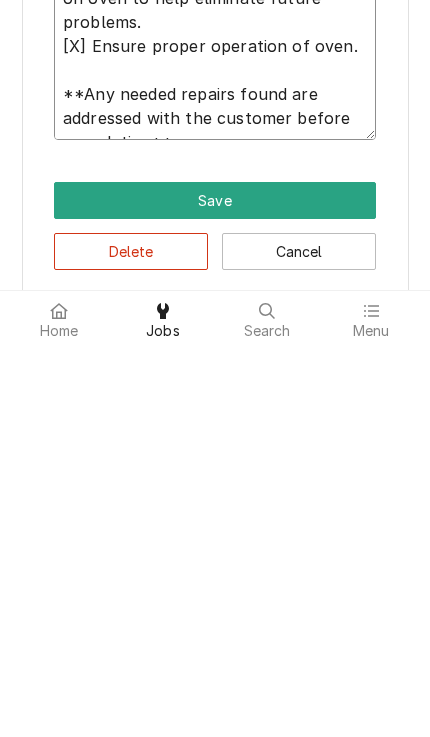 type on "x" 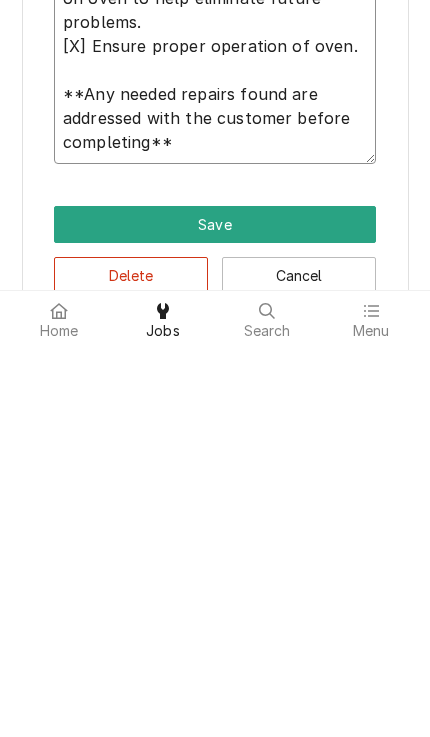 type on "[NUMBER] Technicians - [NUMBER] hours
—
Preventive Maintenance and cleaning of Pizza Oven following manufacturer's specs:
[X] Remove and clean conveyor and rear louvers
[X] Perform preventive maintenance on oven to help eliminate future problems.
[X] Ensure proper operation of oven.
**Any needed repairs found are addressed with the customer before completing**
[DATE]
Found one of the sensors replaced last week was defective as was the magnet ring.
Replaced both parts and tested to temp. Oven is holding t" 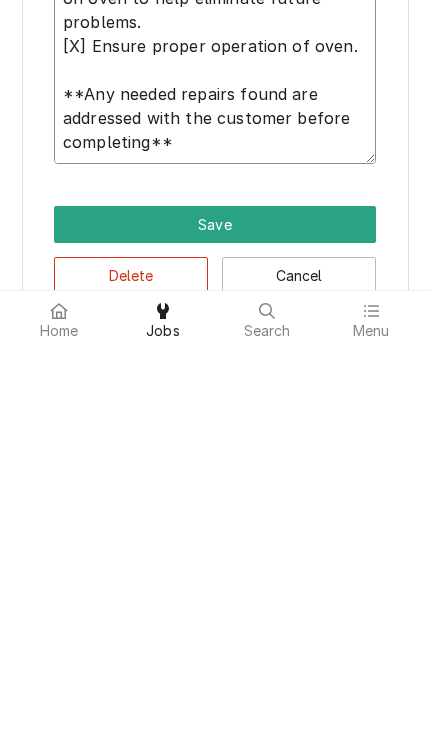 type on "x" 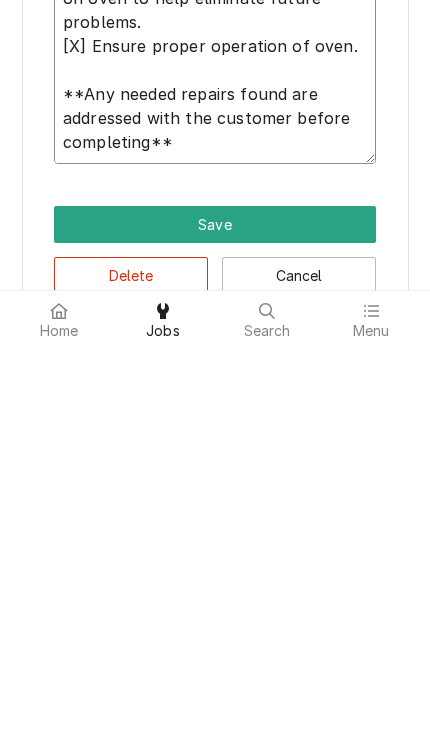 type on "[NUM] Technicians - [NUM] hours
—
Preventive Maintenance and cleaning of Pizza Oven following manufacturer's specs:
[X] Remove and clean conveyor and rear louvers
[X] Perform preventive maintenance on oven to help eliminate future problems.
[X] Ensure proper operation of oven.
**Any needed repairs found are addressed with the customer before completing**
[DATE]" 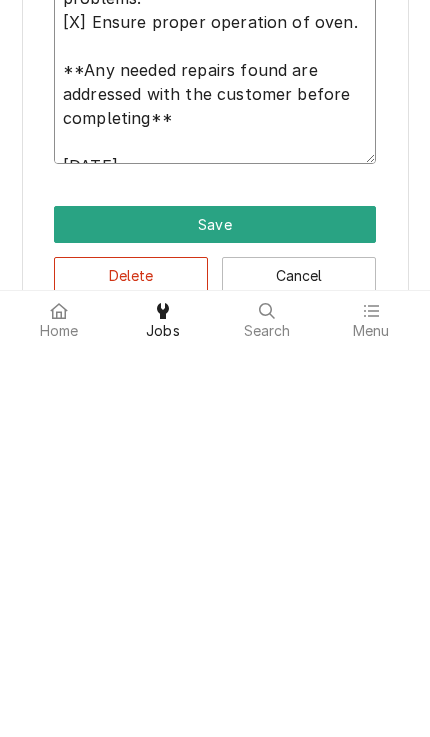 type on "x" 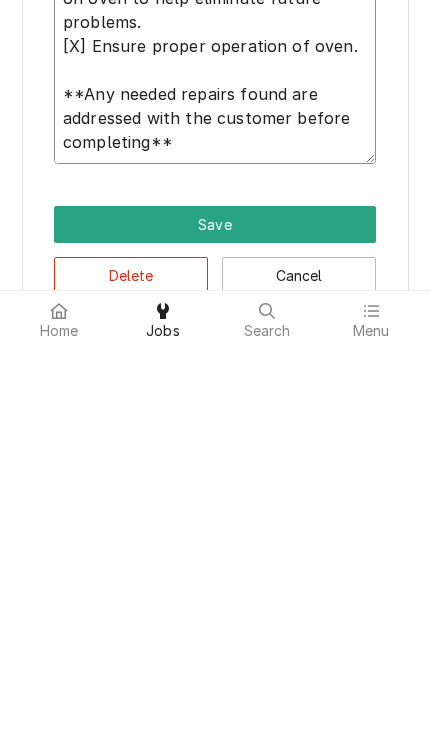 type on "x" 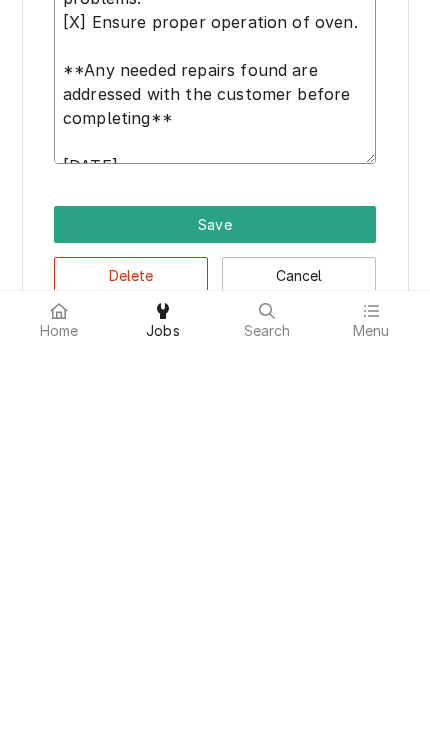 type on "[NUM] Technicians - [NUM] hours
—
Preventive Maintenance and cleaning of Pizza Oven following manufacturer's specs:
[X] Remove and clean conveyor and rear louvers
[X] Perform preventive maintenance on oven to help eliminate future problems.
[X] Ensure proper operation of oven.
**Any needed repairs found are addressed with the customer before completing**
[DATE]" 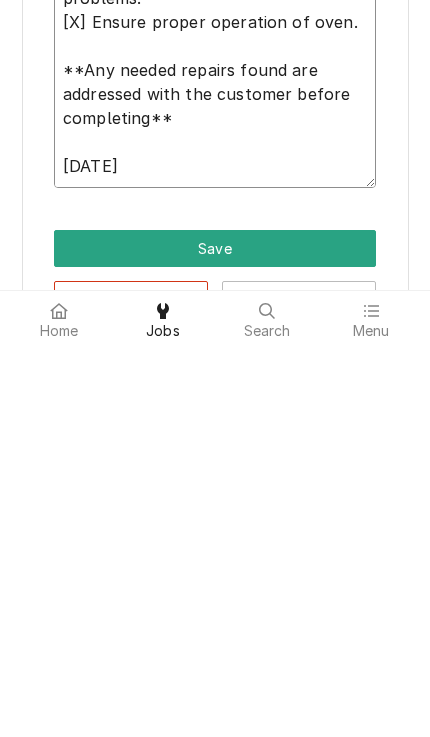 type on "x" 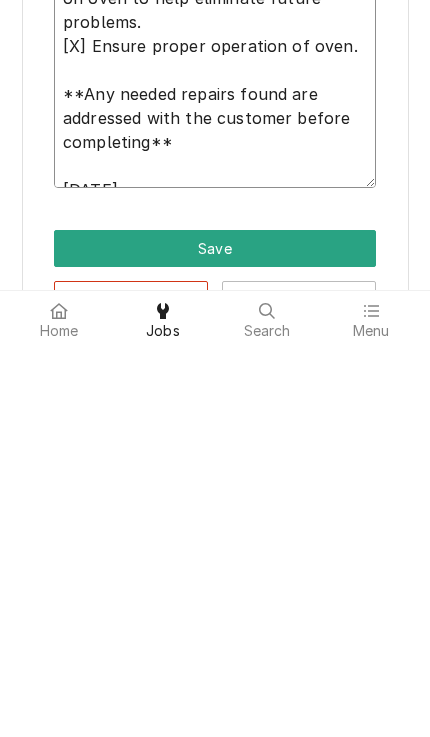 type on "[NUMBER] Technicians - [NUMBER] hours
—
Preventive Maintenance and cleaning of Pizza Oven following manufacturer's specs:
[X] Remove and clean conveyor and rear louvers
[X] Perform preventive maintenance on oven to help eliminate future problems.
[X] Ensure proper operation of oven.
**Any needed repairs found are addressed with the customer before completing**
[DATE]
Fo" 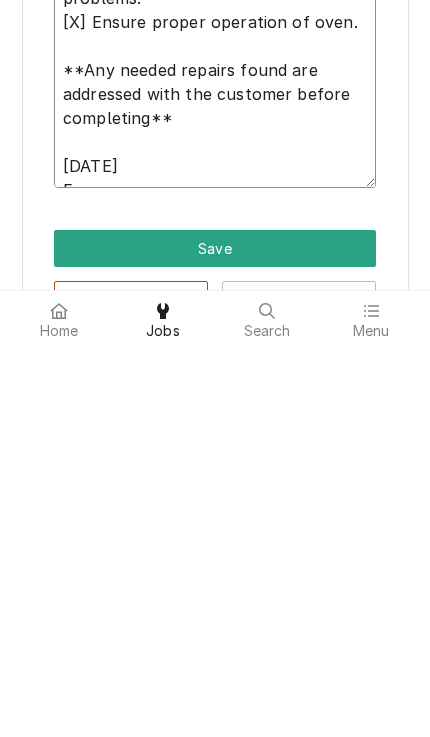 type on "x" 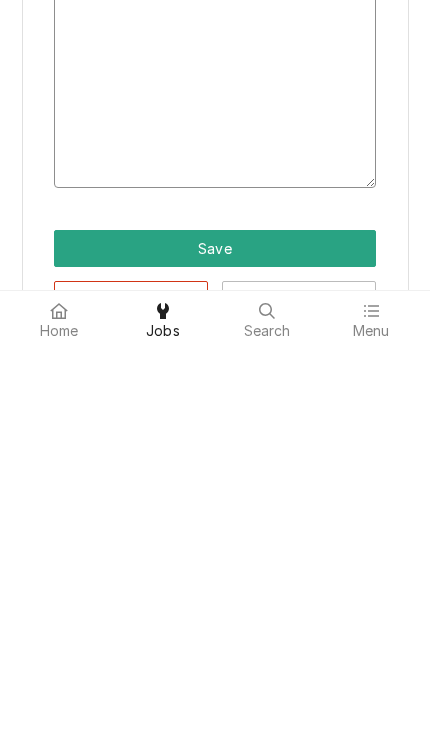 type on "[NUM] Technicians - [NUM] hours
—
Preventive Maintenance and cleaning of Pizza Oven following manufacturer's specs:
[X] Remove and clean conveyor and rear louvers
[X] Perform preventive maintenance on oven to help eliminate future problems.
[X] Ensure proper operation of oven.
**Any needed repairs found are addressed with the customer before completing**
[DATE]
Found" 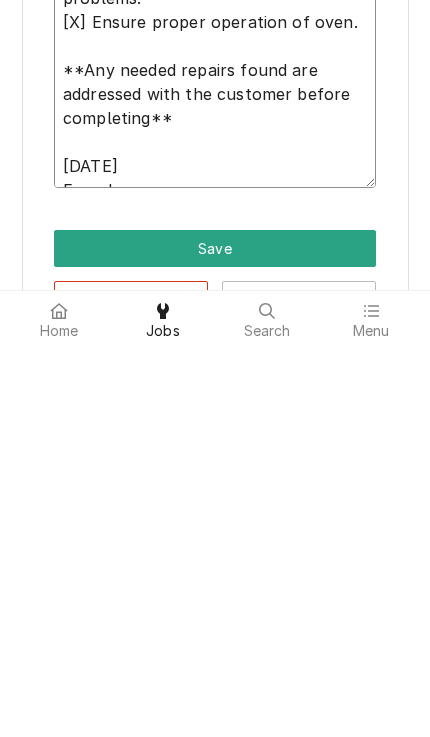 type on "x" 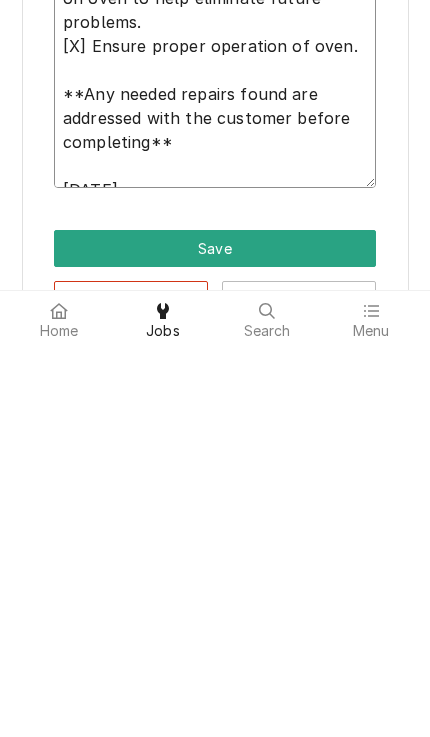 type on "x" 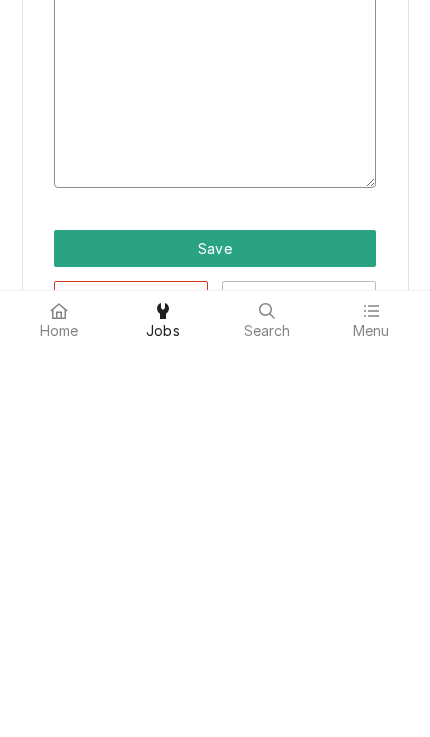 type on "x" 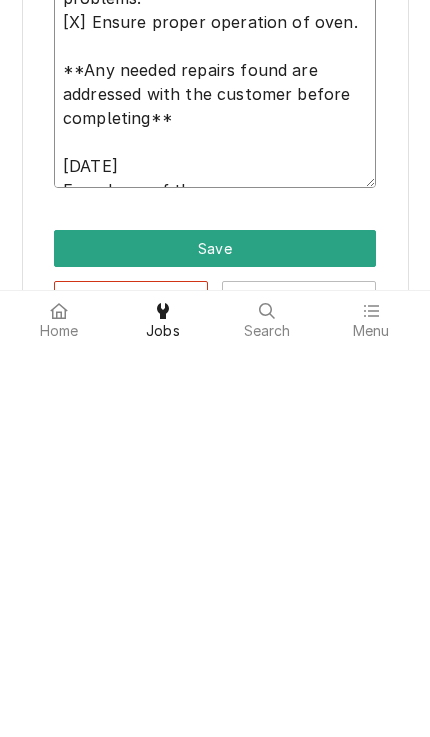 type on "x" 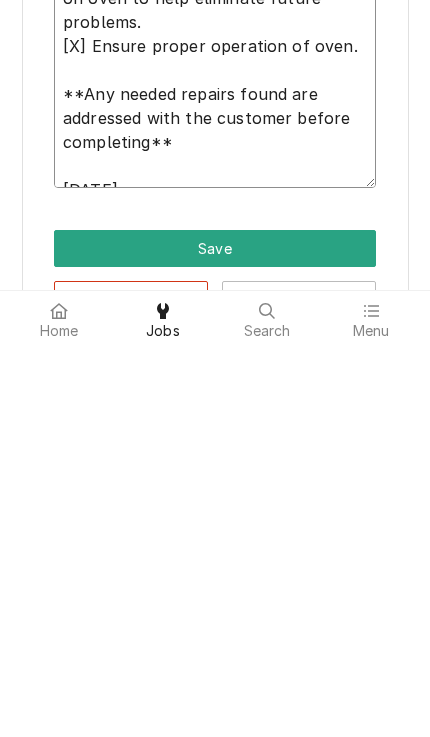 type on "[DATE]
Found one of the sensors" 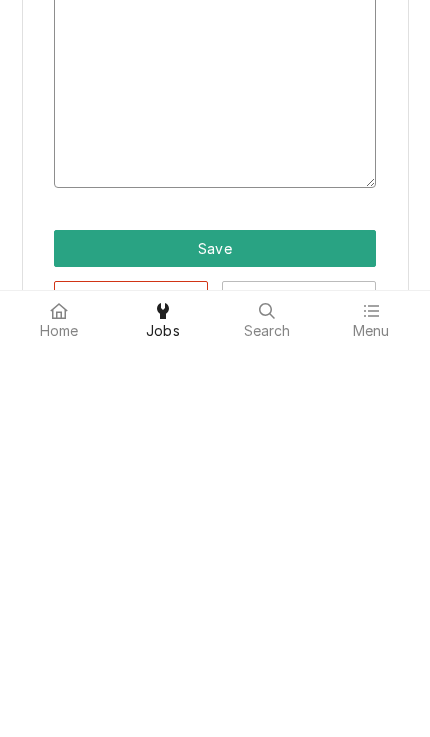 type on "x" 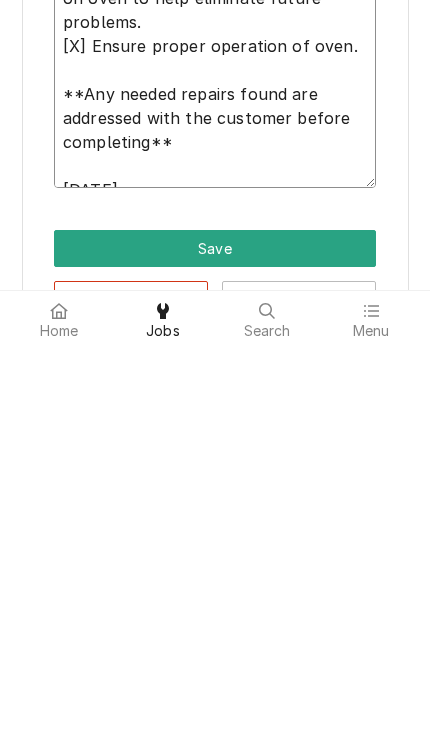 type on "x" 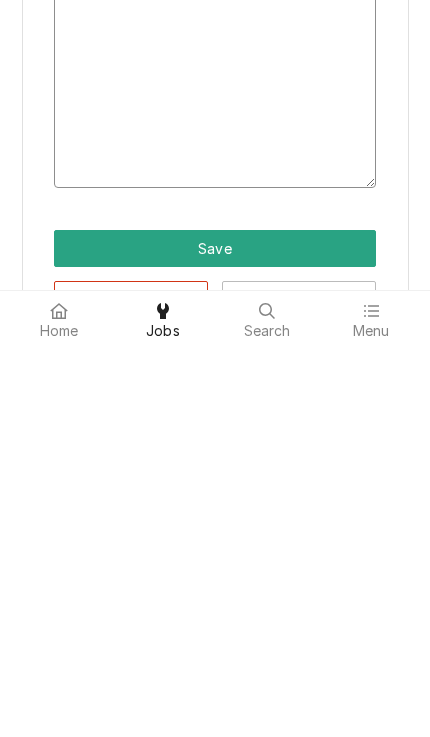 type on "x" 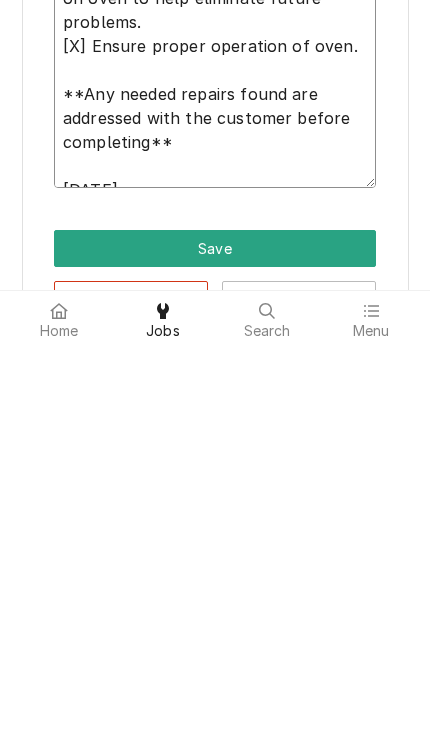 type on "x" 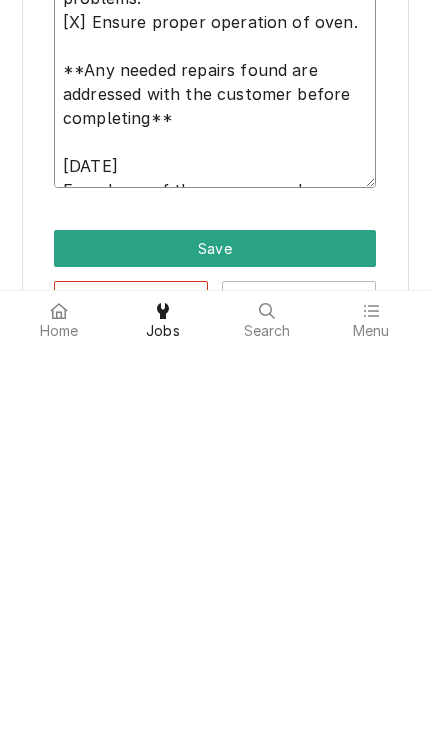 type on "x" 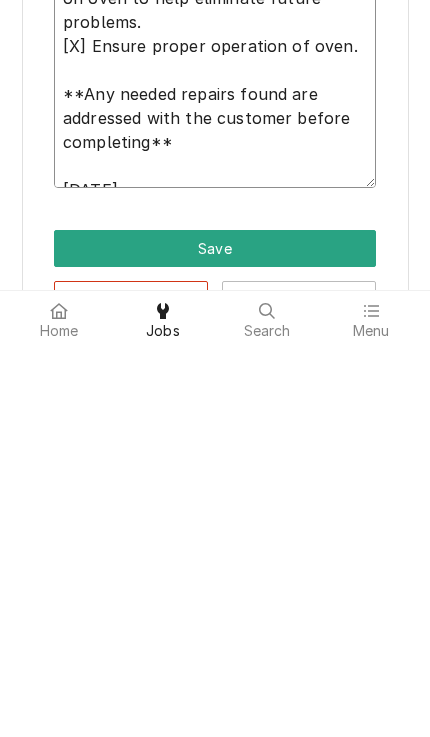 type on "x" 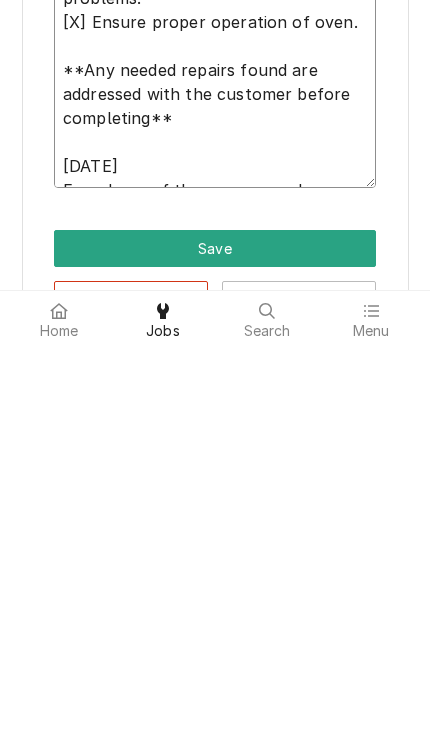 type on "x" 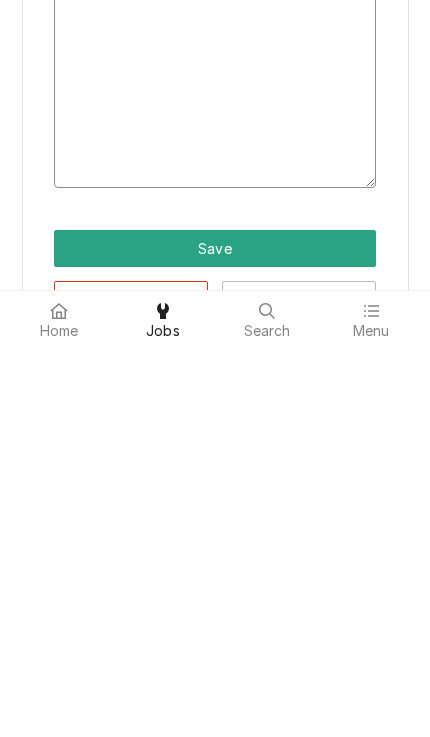 type on "x" 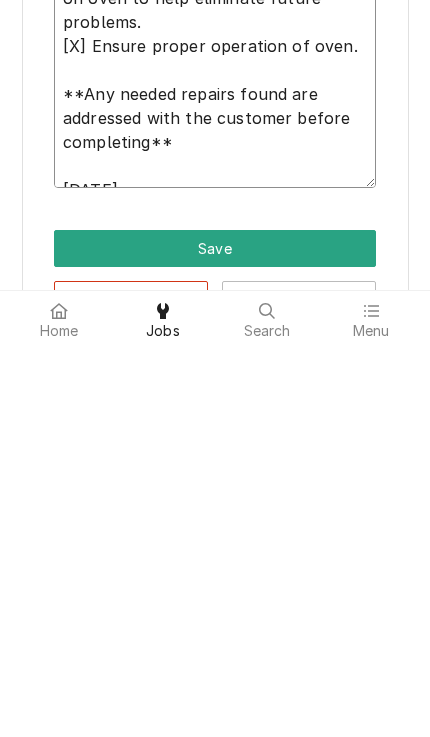 type on "x" 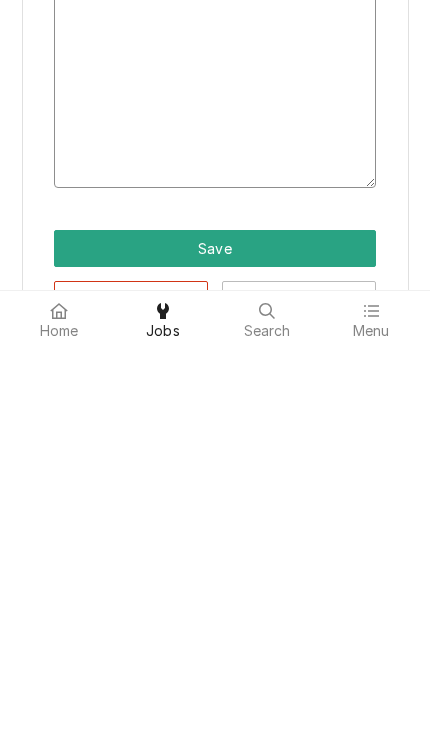 type on "x" 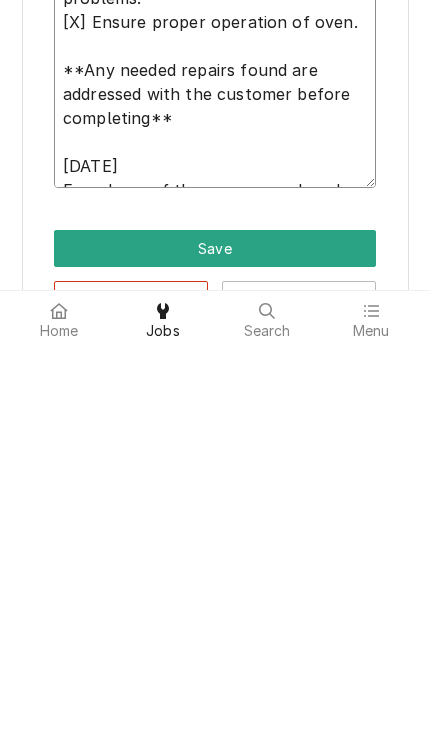 type on "x" 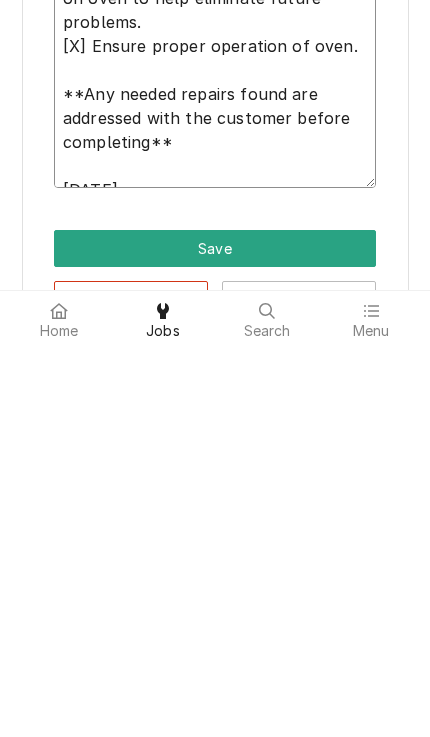 type on "x" 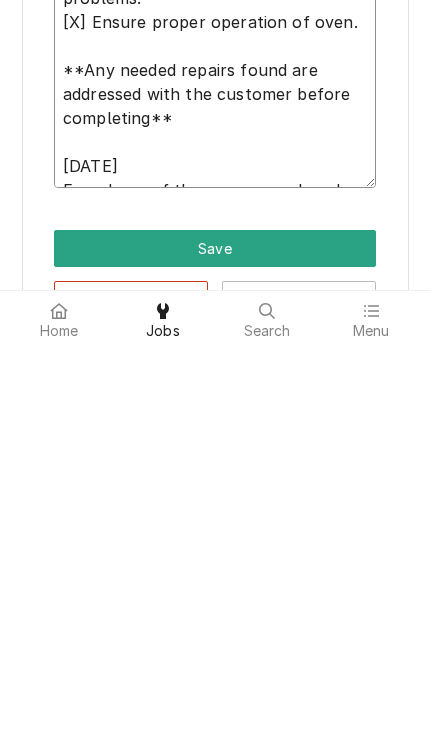 type on "x" 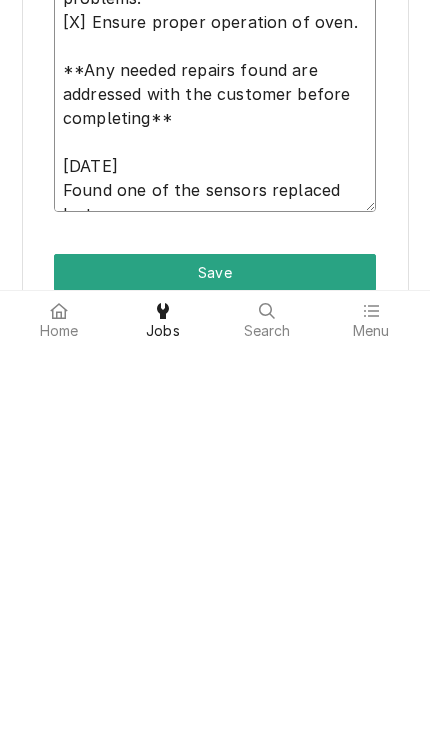 type on "[NUMBER] Technicians - [NUMBER] hours
—
Preventive Maintenance and cleaning of Pizza Oven following manufacturer's specs:
[X] Remove and clean conveyor and rear louvers
[X] Perform preventive maintenance on oven to help eliminate future problems.
[X] Ensure proper operation of oven.
**Any needed repairs found are addressed with the customer before completing**
[DATE]
Found one of the sensors replaced last we" 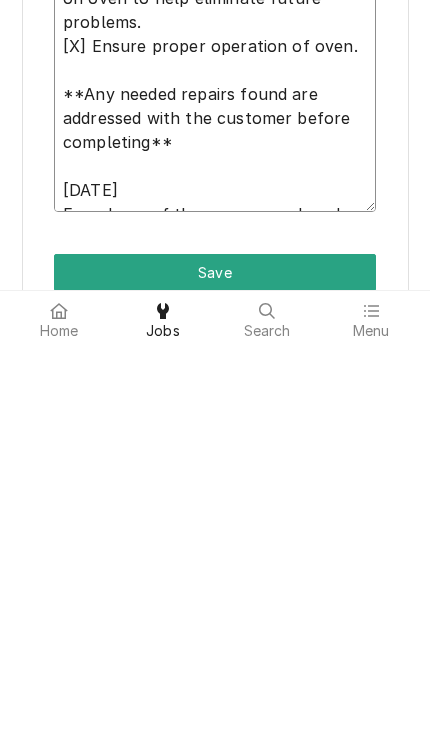 type on "x" 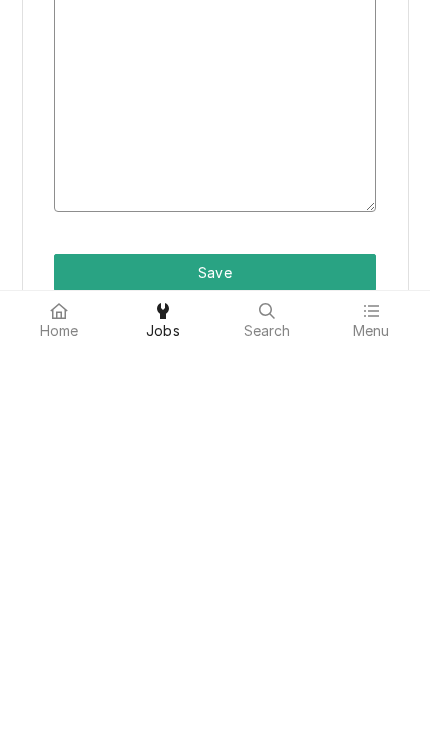 type on "[NUMBER] Technicians - [NUMBER] hours
—
Preventive Maintenance and cleaning of Pizza Oven following manufacturer's specs:
[X] Remove and clean conveyor and rear louvers
[X] Perform preventive maintenance on oven to help eliminate future problems.
[X] Ensure proper operation of oven.
**Any needed repairs found are addressed with the customer before completing**
[DATE]
Found one of the sensors replaced last week" 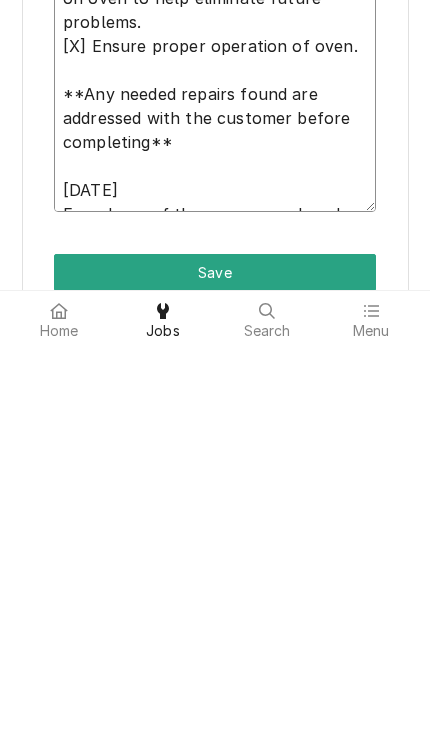 type on "x" 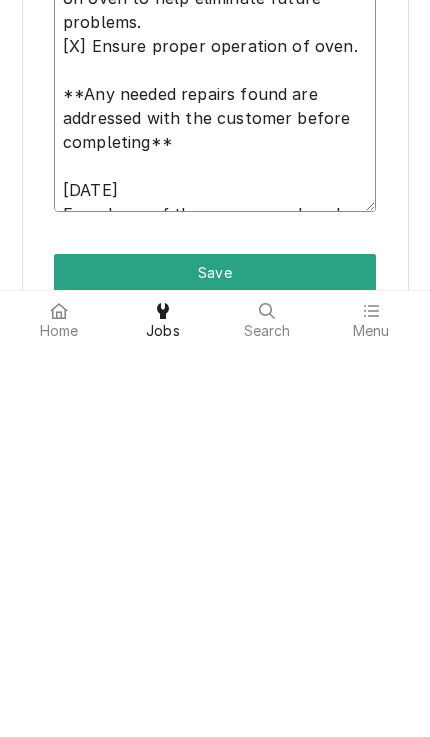 type on "[NUMBER] Technicians - [NUMBER] hours
—
Preventive Maintenance and cleaning of Pizza Oven following manufacturer's specs:
[X] Remove and clean conveyor and rear louvers
[X] Perform preventive maintenance on oven to help eliminate future problems.
[X] Ensure proper operation of oven.
**Any needed repairs found are addressed with the customer before completing**
[DATE]
Found one of the sensors replaced last week w" 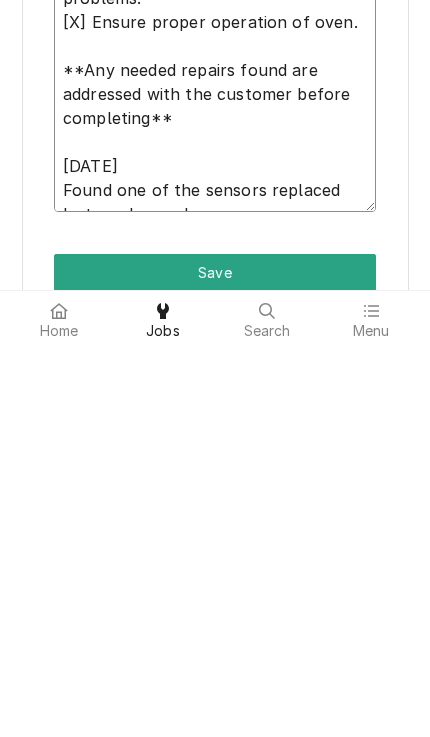 type on "x" 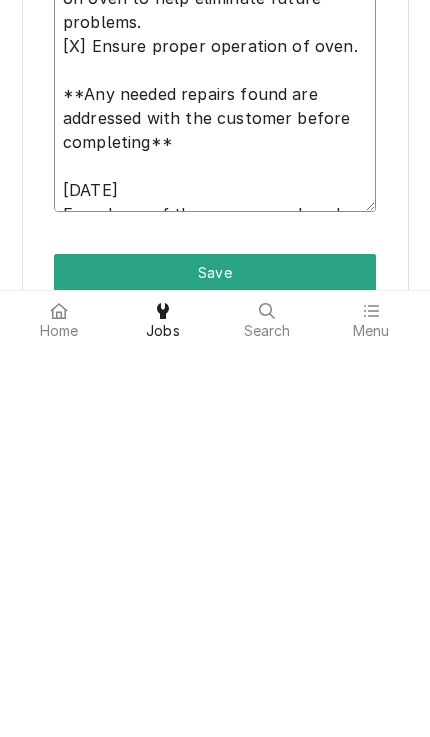 type on "x" 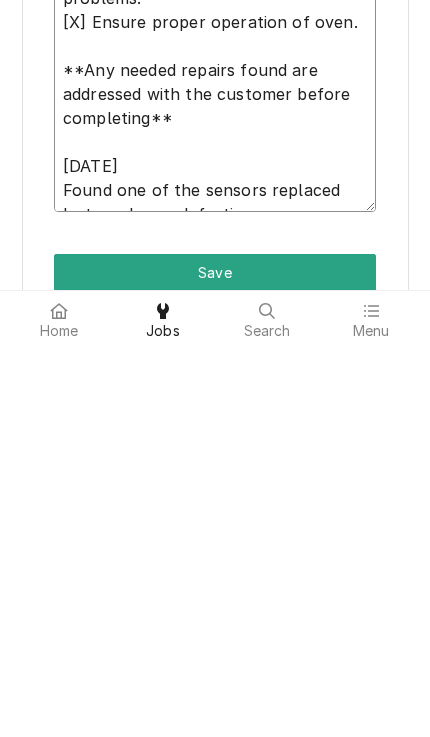 type on "x" 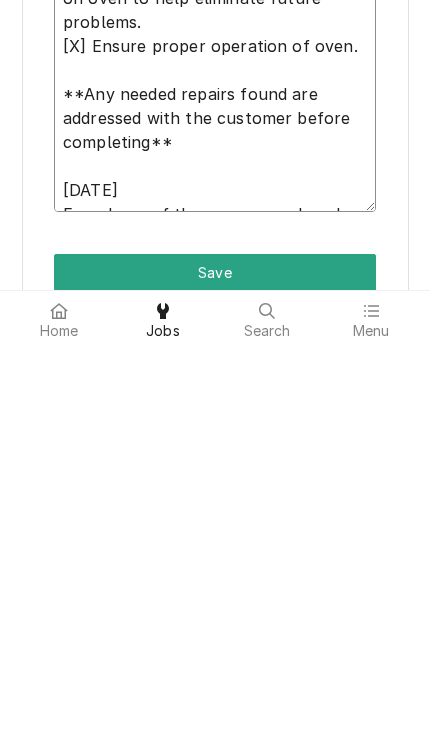 type on "x" 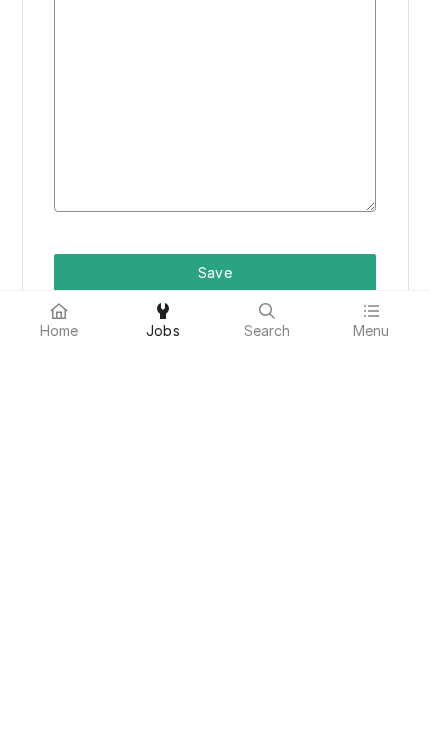type on "x" 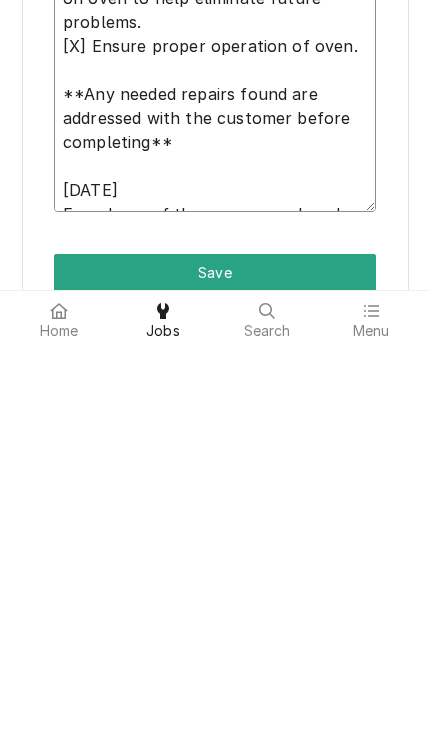 type on "x" 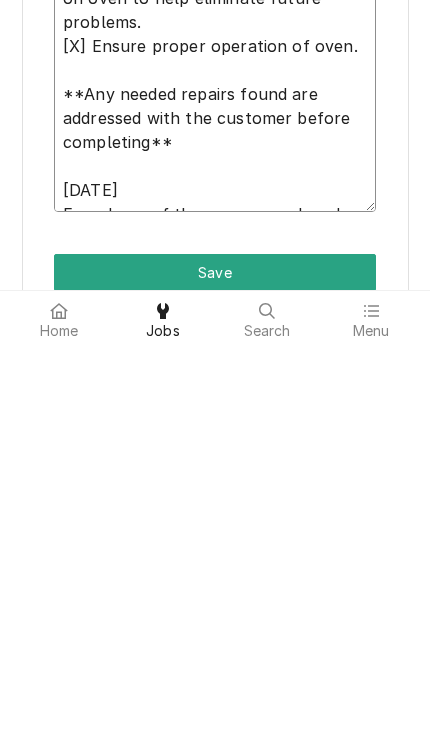 type on "[NUM] Technicians - [NUM] hours
—
Preventive Maintenance and cleaning of Pizza Oven following manufacturer's specs:
[X] Remove and clean conveyor and rear louvers
[X] Perform preventive maintenance on oven to help eliminate future problems.
[X] Ensure proper operation of oven.
**Any needed repairs found are addressed with the customer before completing**
[DATE]
Found one of the sensors replaced last week was defective as was the m" 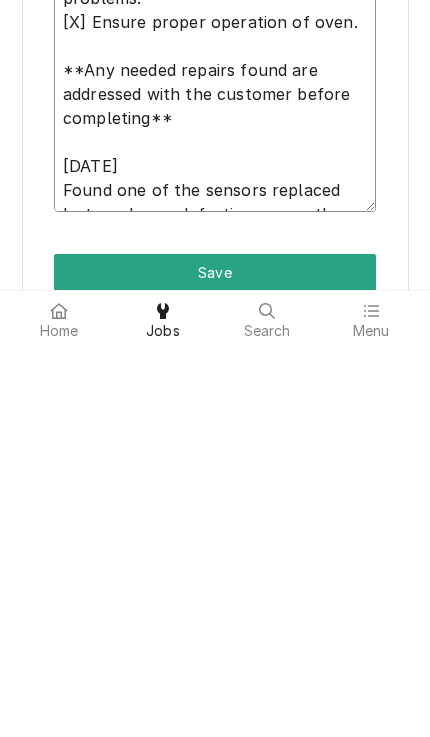 type on "x" 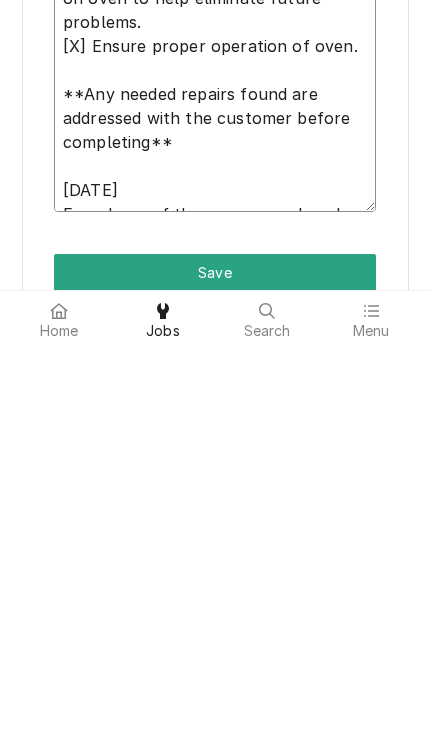type on "x" 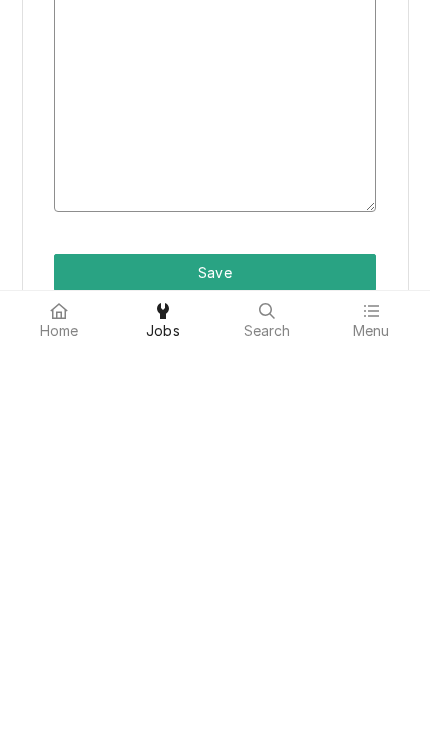 type on "x" 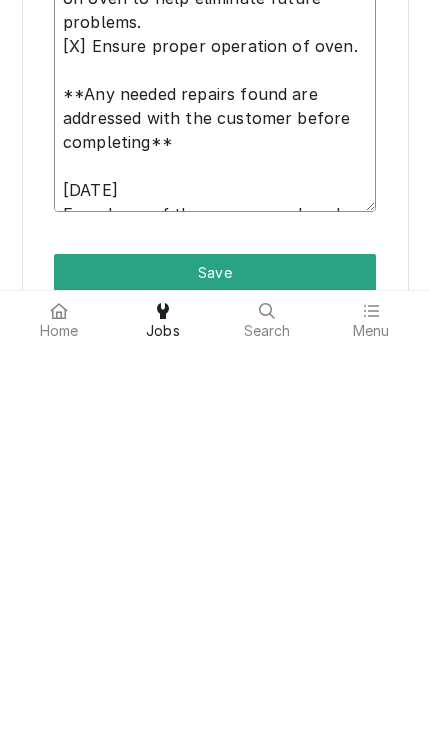type on "x" 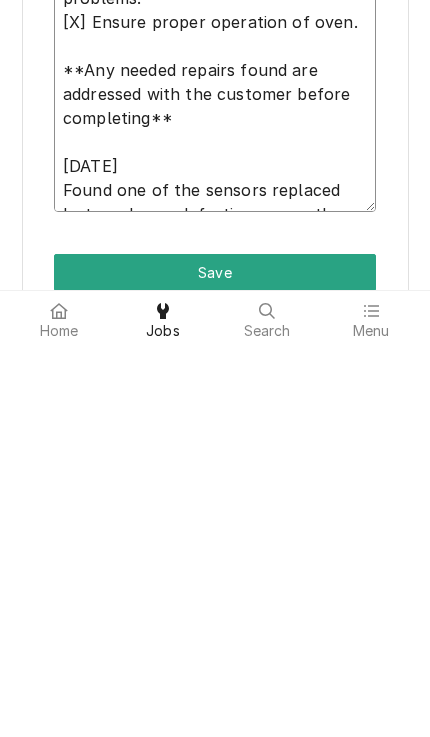 type on "x" 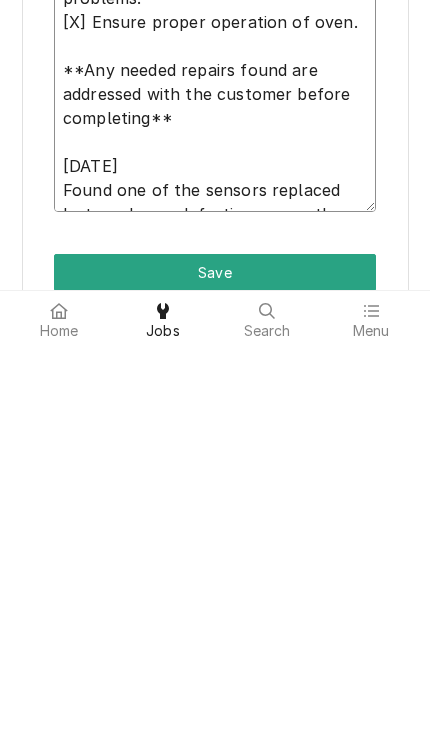 type on "x" 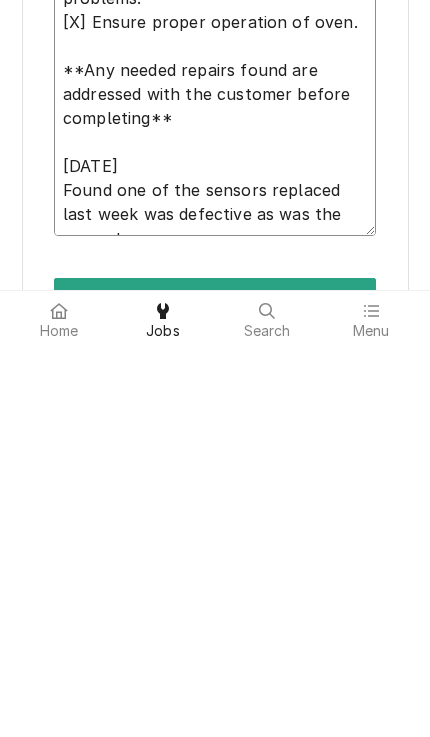 type on "[NUMBER] Technicians - [NUMBER] hours
—
Preventive Maintenance and cleaning of Pizza Oven following manufacturer's specs:
[X] Remove and clean conveyor and rear louvers
[X] Perform preventive maintenance on oven to help eliminate future problems.
[X] Ensure proper operation of oven.
**Any needed repairs found are addressed with the customer before completing**
[DATE]
Found one of the sensors replaced last week was defective as was the magnet ri" 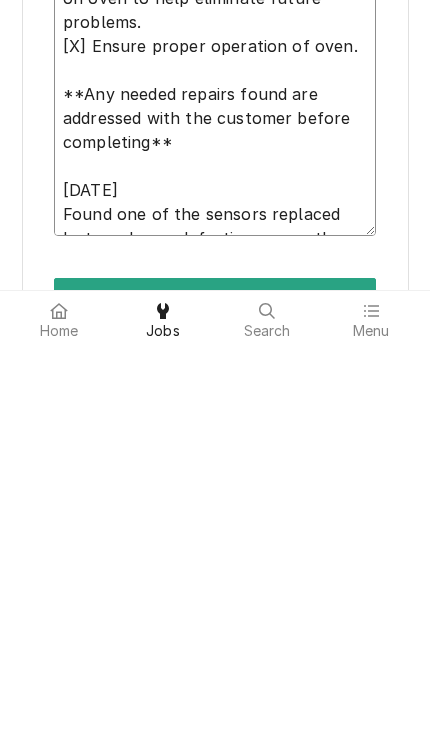 type on "x" 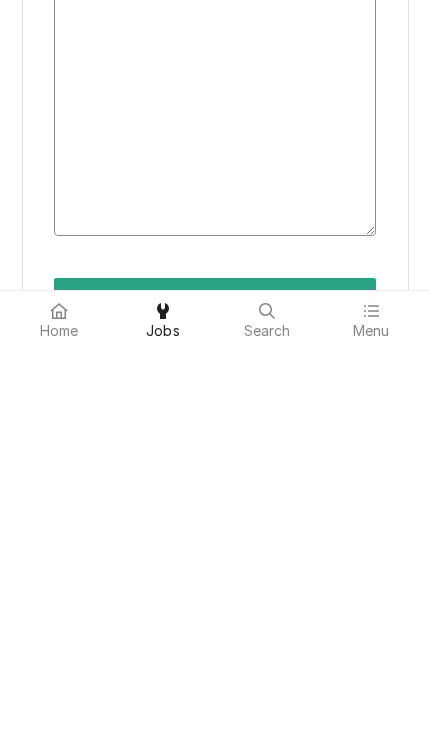 type on "x" 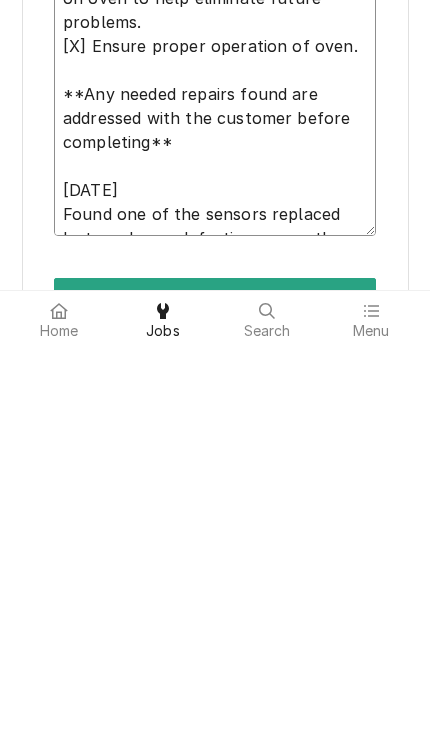 type on "x" 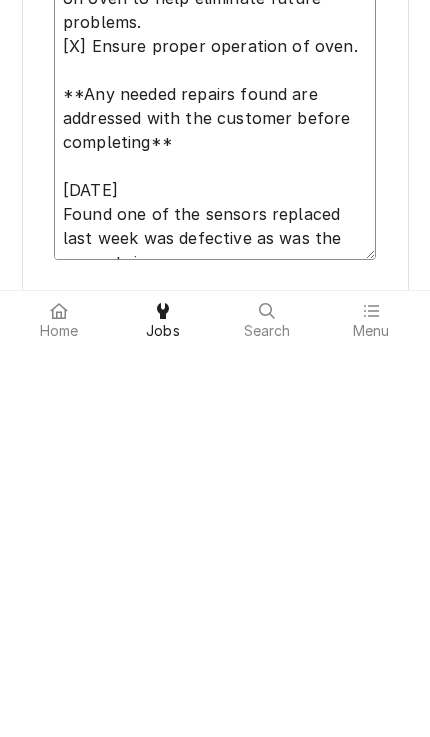 type on "[NUMBER] Technicians - [NUMBER] hours
—
Preventive Maintenance and cleaning of Pizza Oven following manufacturer's specs:
[X] Remove and clean conveyor and rear louvers
[X] Perform preventive maintenance on oven to help eliminate future problems.
[X] Ensure proper operation of oven.
**Any needed repairs found are addressed with the customer before completing**
[DATE]
Found one of the sensors replaced last week was defective as was the magnet ring." 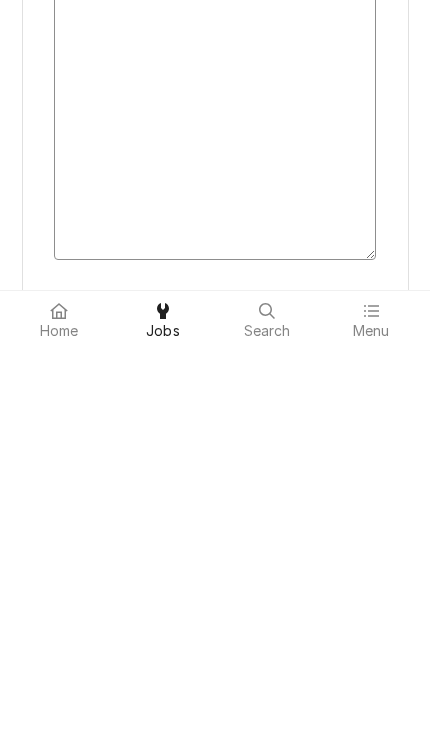 type on "x" 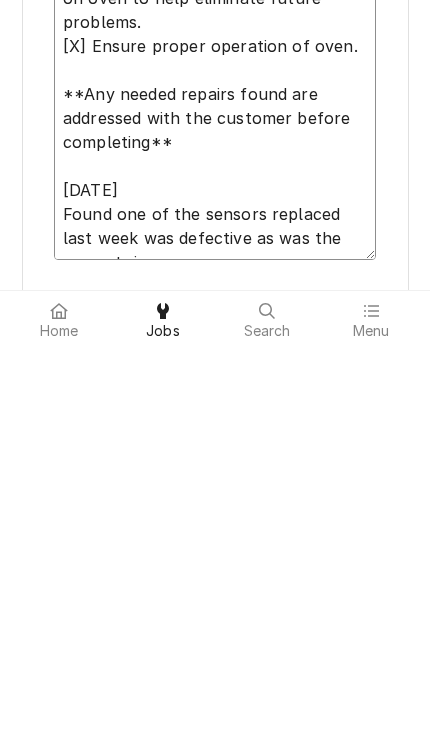 type on "x" 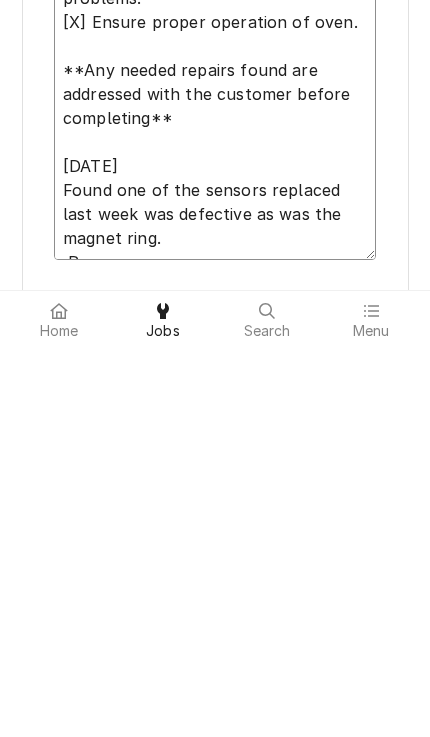 type on "x" 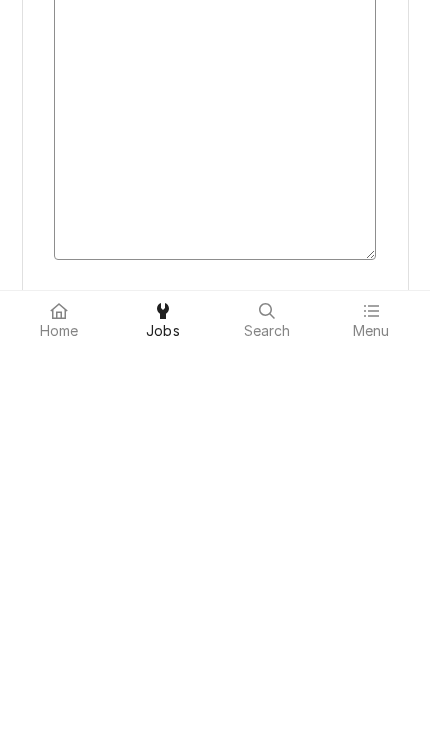type on "x" 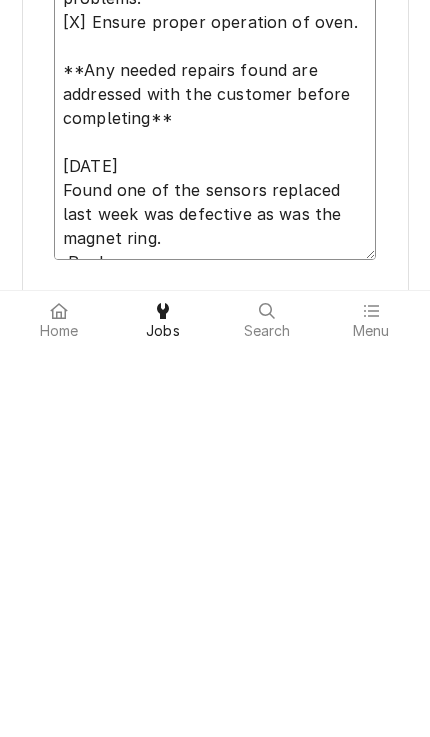 type on "[NUMBER] Technicians - [NUMBER] hours
—
Preventive Maintenance and cleaning of Pizza Oven following manufacturer's specs:
[X] Remove and clean conveyor and rear louvers
[X] Perform preventive maintenance on oven to help eliminate future problems.
[X] Ensure proper operation of oven.
**Any needed repairs found are addressed with the customer before completing**
[DATE]
Found one of the sensors replaced last week was defective as was the magnet ring.
Replace" 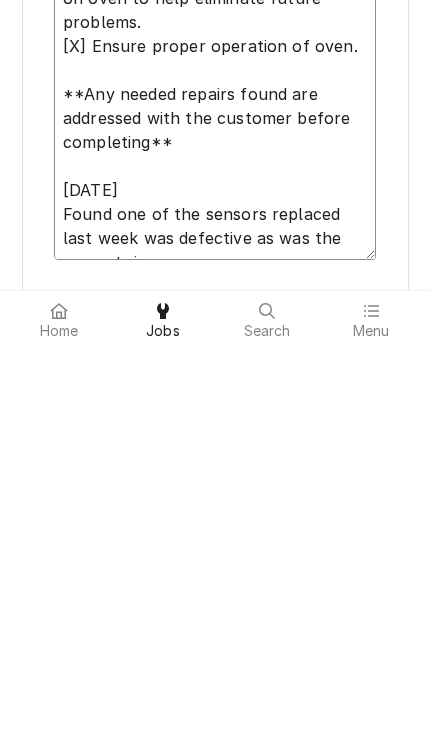 type on "x" 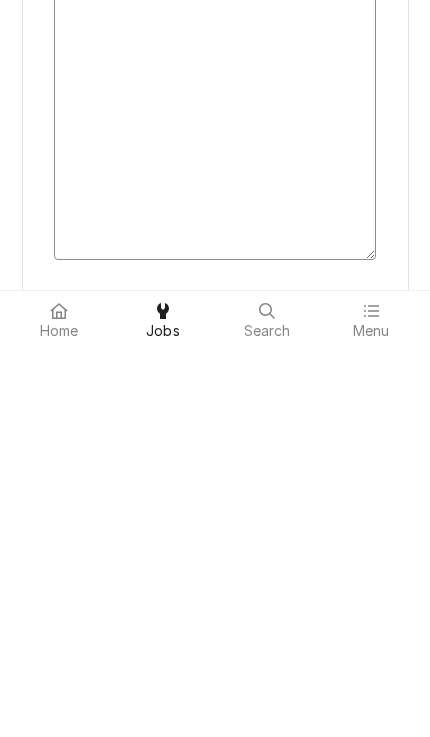 type on "x" 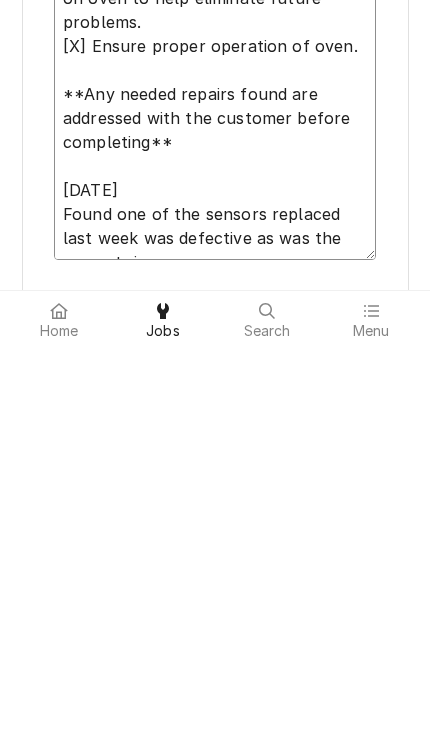 type on "x" 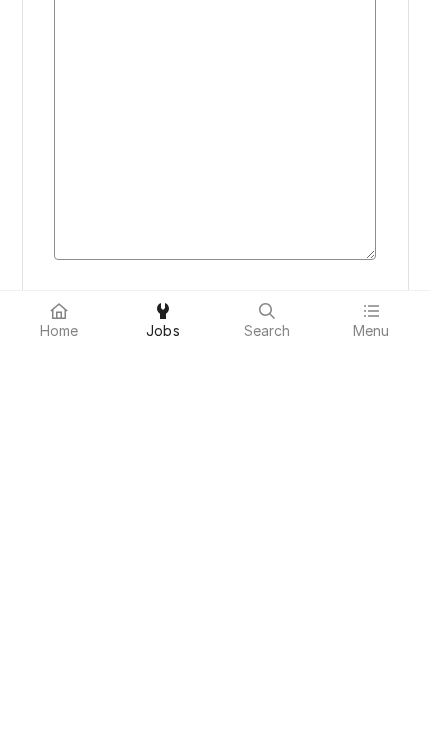 type on "x" 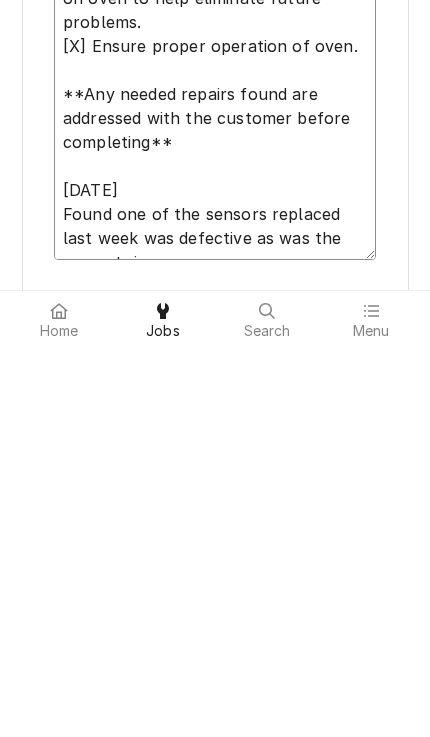 type on "x" 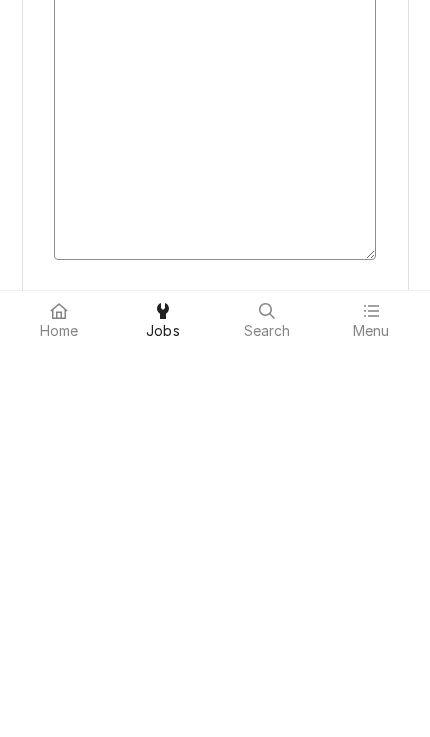 type on "x" 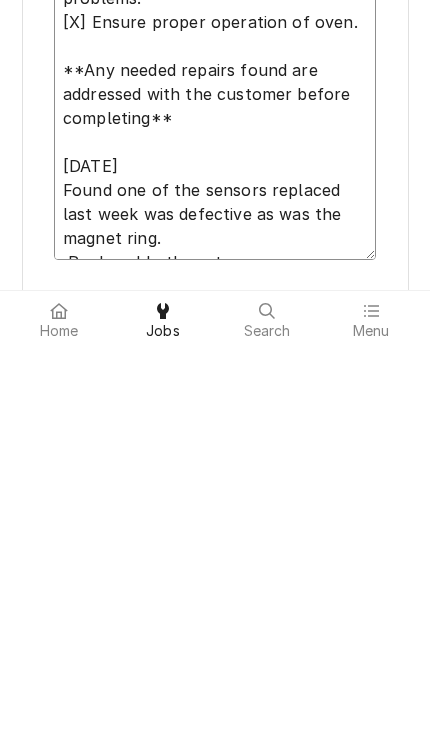 type on "x" 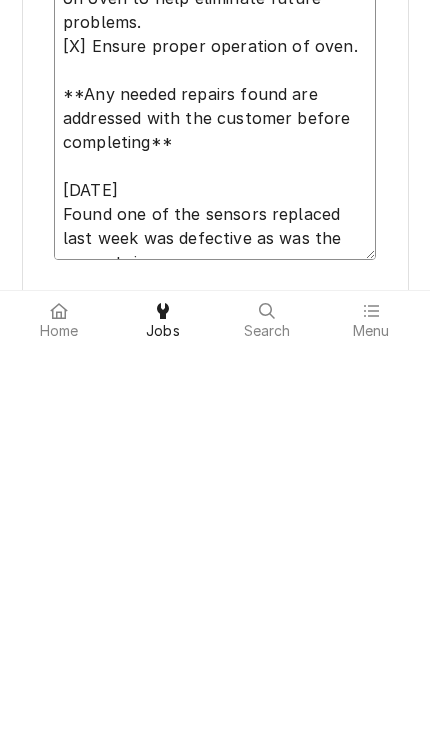 type on "x" 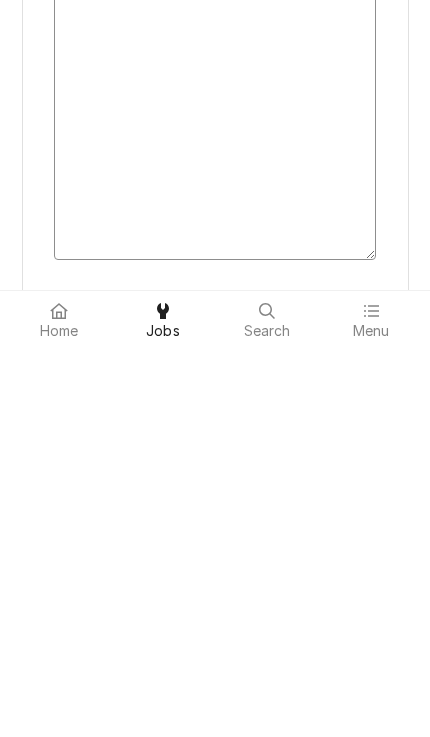 type on "x" 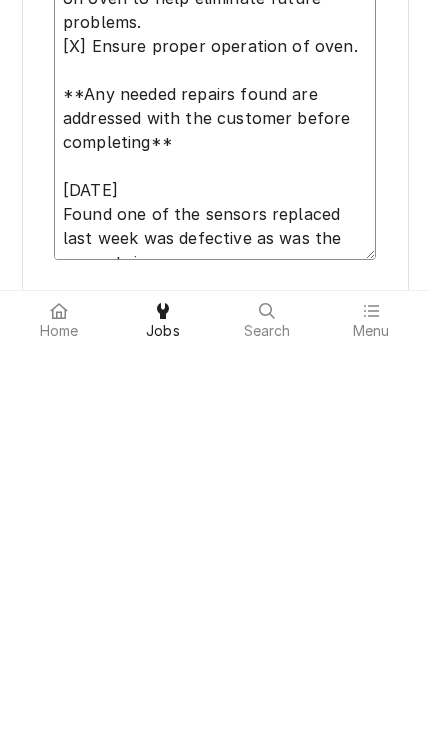 type on "x" 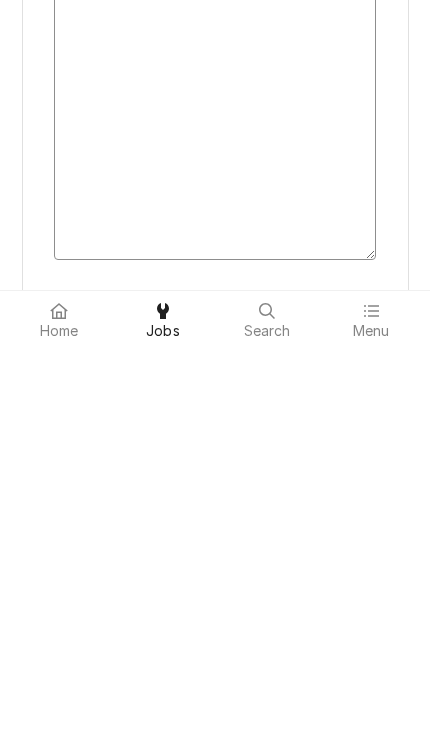 type 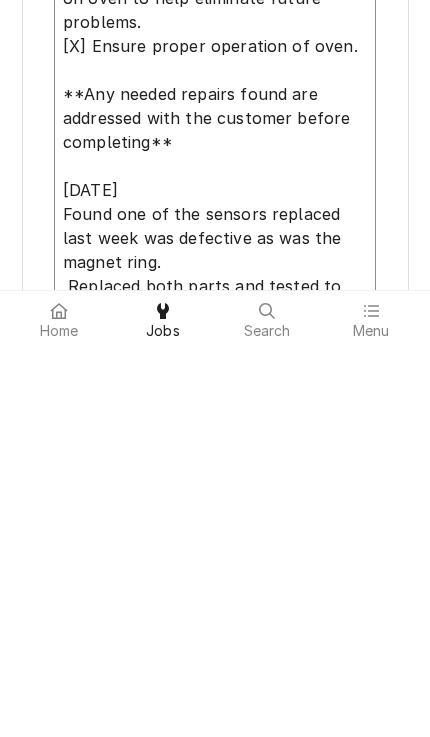 scroll, scrollTop: 355, scrollLeft: 0, axis: vertical 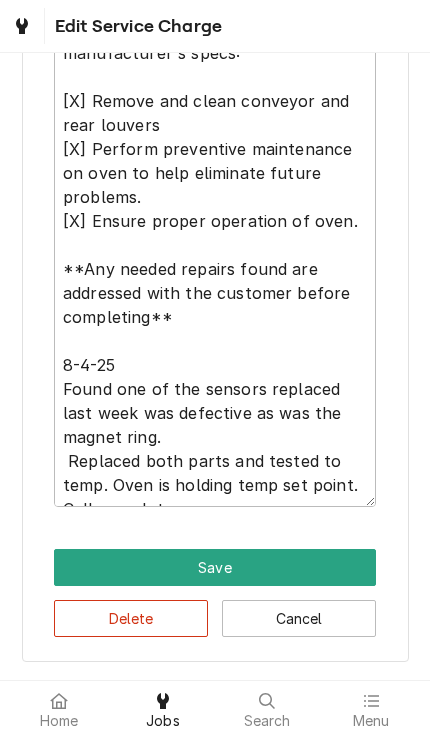 click on "Save" at bounding box center [215, 567] 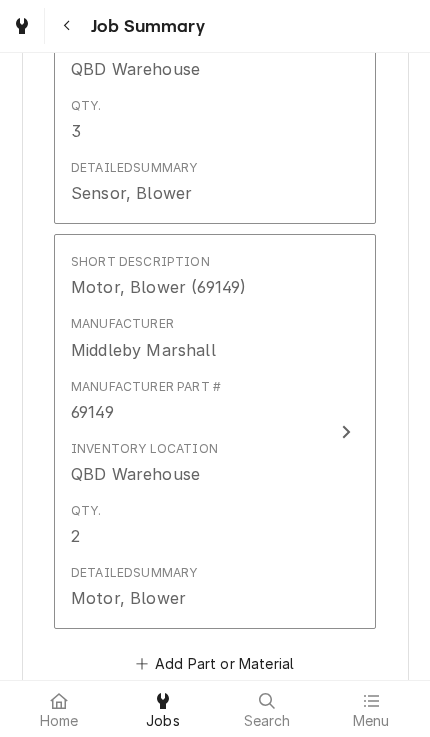 scroll, scrollTop: 1881, scrollLeft: 0, axis: vertical 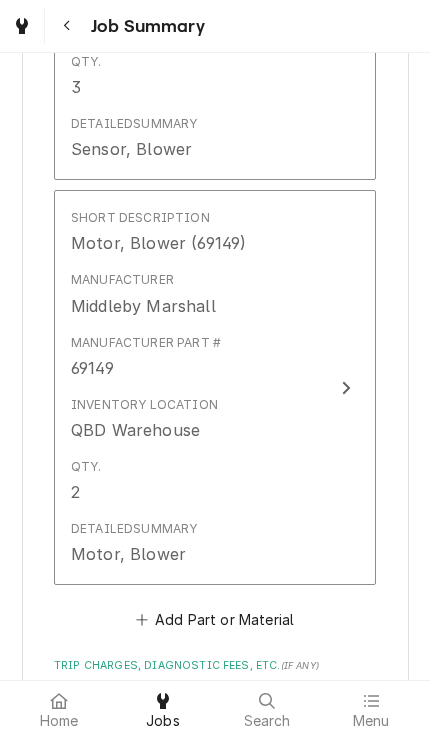 click on "Add Part or Material" at bounding box center [214, 620] 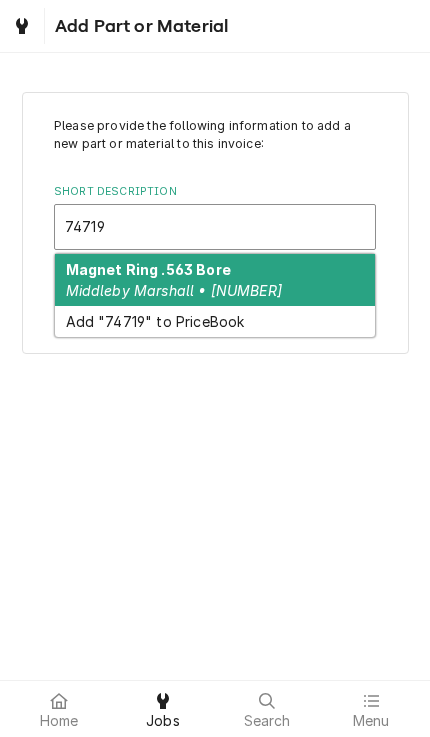 click on "Magnet Ring .563 Bore [BRAND] • [PART_NUMBER]" at bounding box center [215, 280] 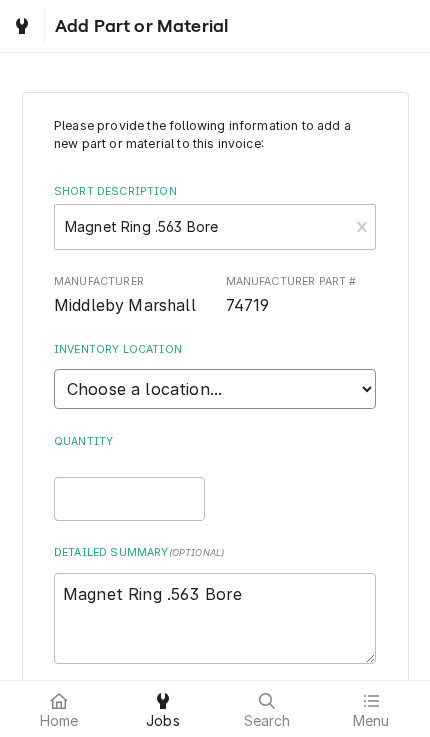 click on "Choose a location... QBD Warehouse" at bounding box center (215, 389) 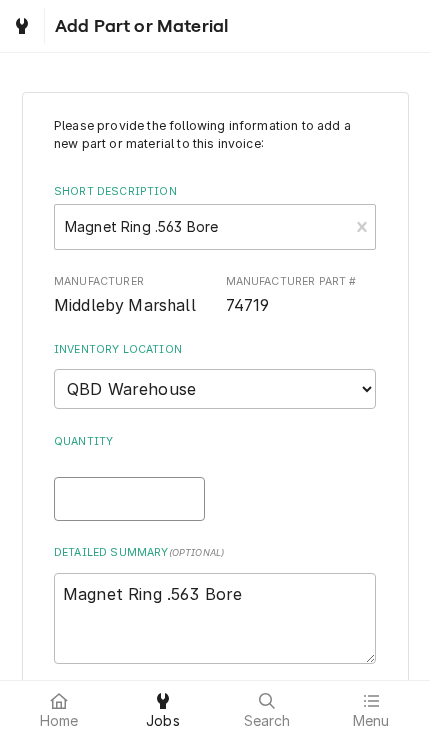 click on "Quantity" at bounding box center (129, 499) 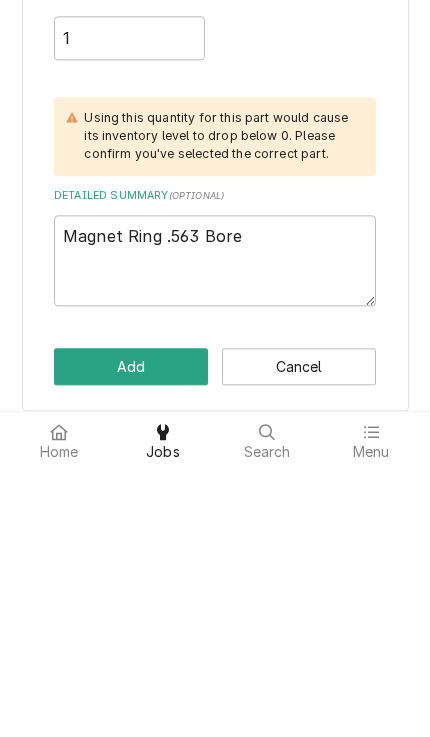 click on "Add" at bounding box center (131, 635) 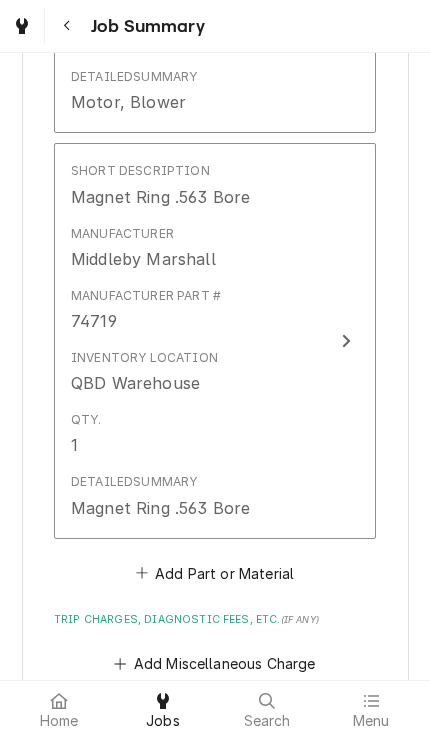 scroll, scrollTop: 2362, scrollLeft: 0, axis: vertical 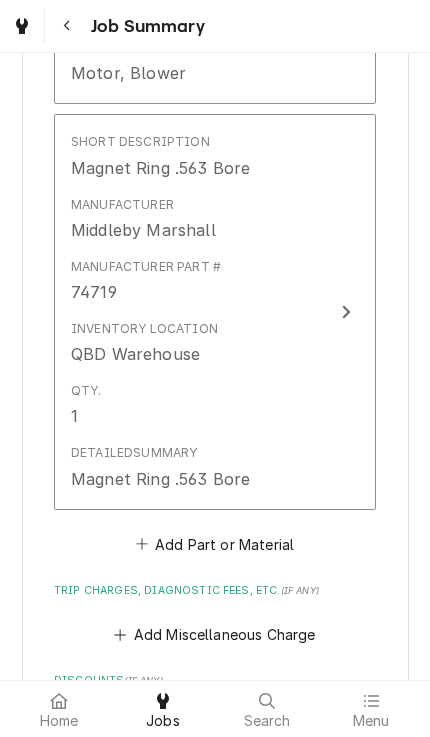 click on "Add Part or Material" at bounding box center [214, 544] 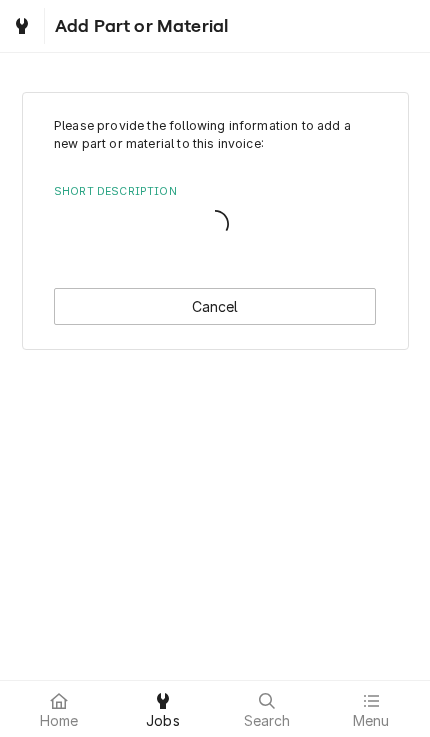 scroll, scrollTop: 0, scrollLeft: 0, axis: both 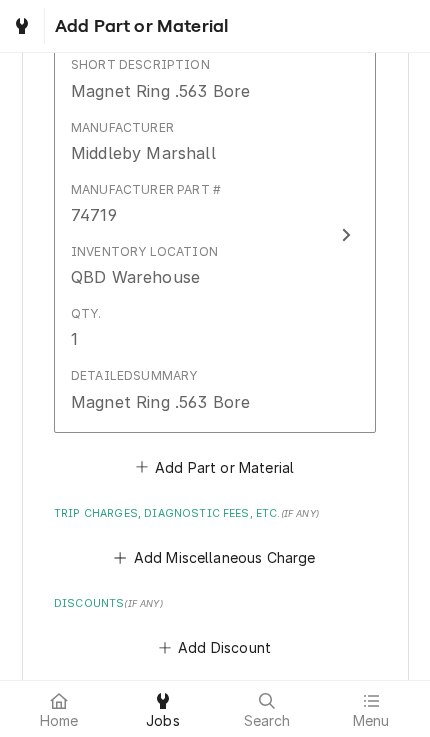 click on "Add Miscellaneous Charge" at bounding box center (215, 557) 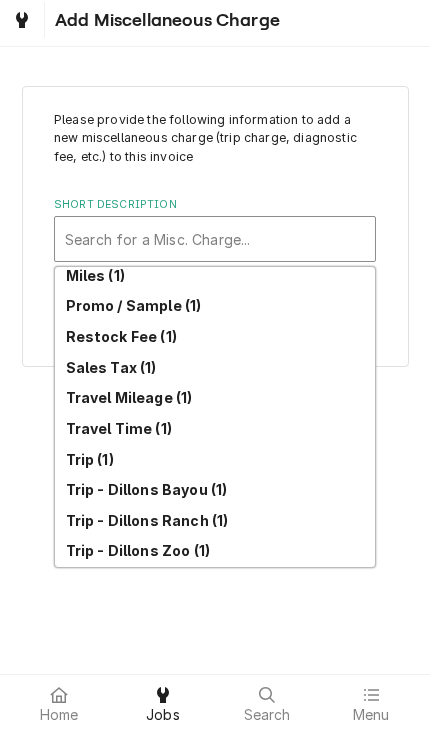 scroll, scrollTop: 466, scrollLeft: 0, axis: vertical 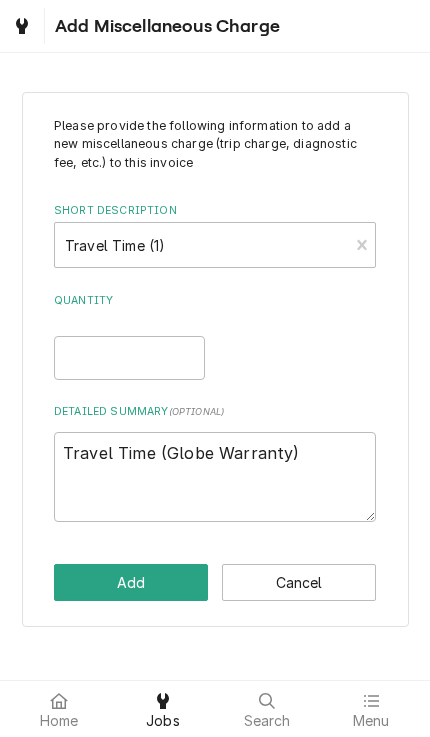 click on "Travel Time (1)" at bounding box center (115, 245) 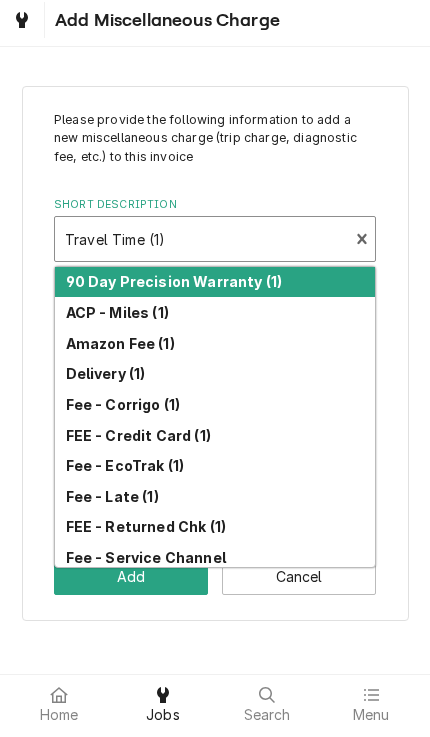 click on "FEE - Credit Card (1)" at bounding box center [215, 441] 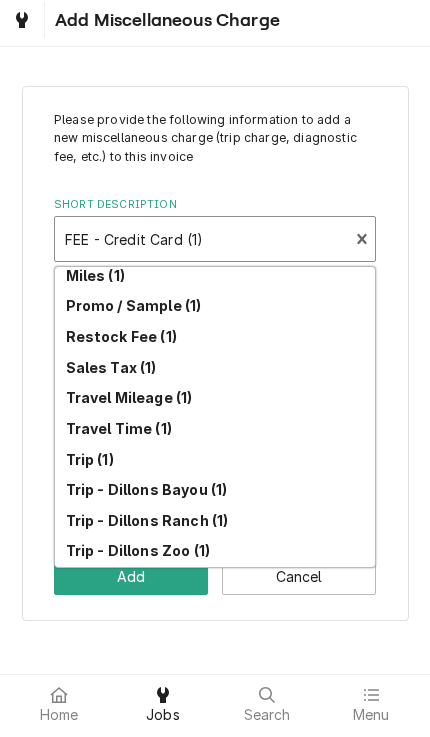 scroll, scrollTop: 466, scrollLeft: 0, axis: vertical 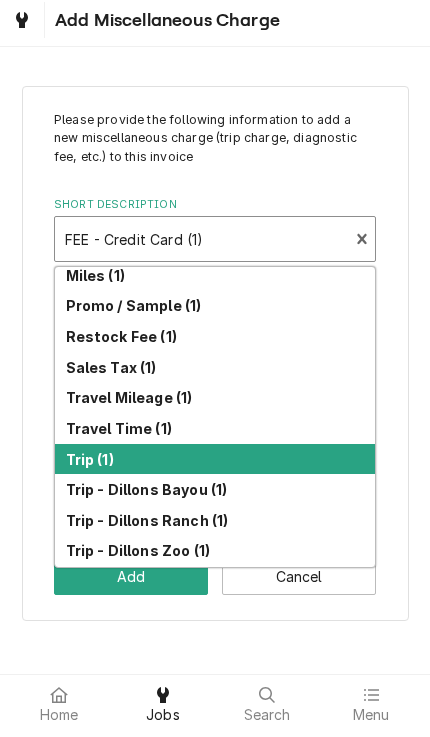 click on "Trip (1)" at bounding box center [215, 465] 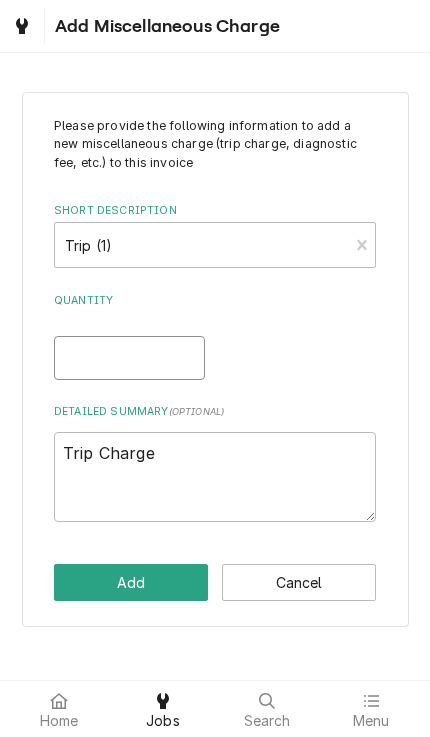 click on "Quantity" at bounding box center (129, 358) 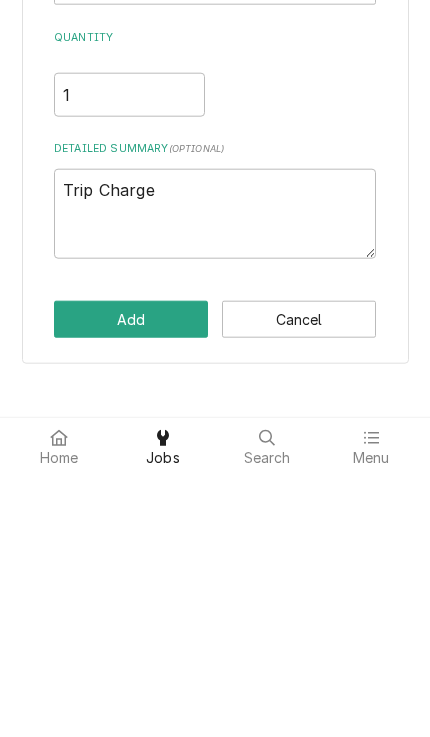 click on "Add" at bounding box center [131, 582] 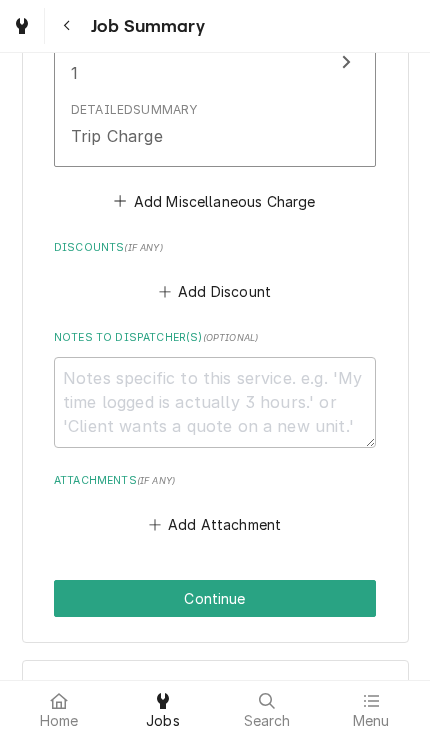 scroll, scrollTop: 3013, scrollLeft: 0, axis: vertical 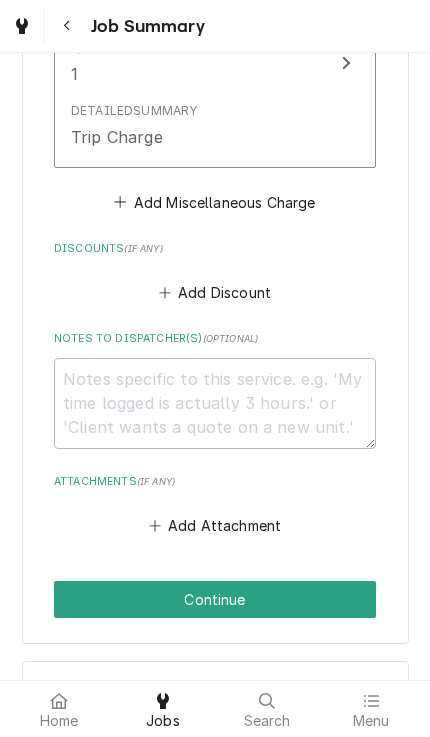 click on "Continue" at bounding box center [215, 599] 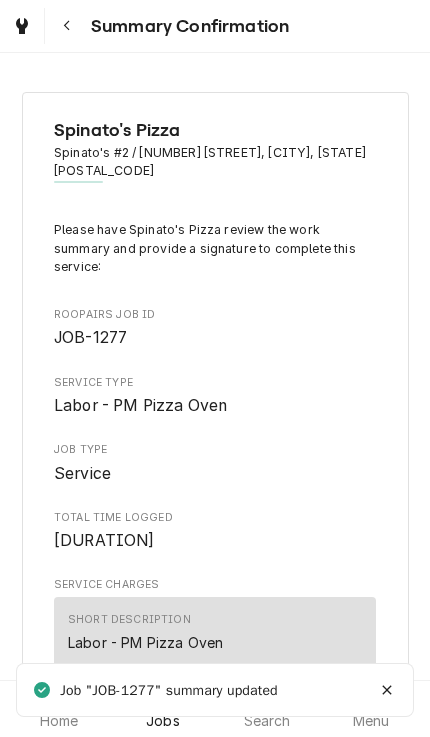 scroll, scrollTop: 0, scrollLeft: 0, axis: both 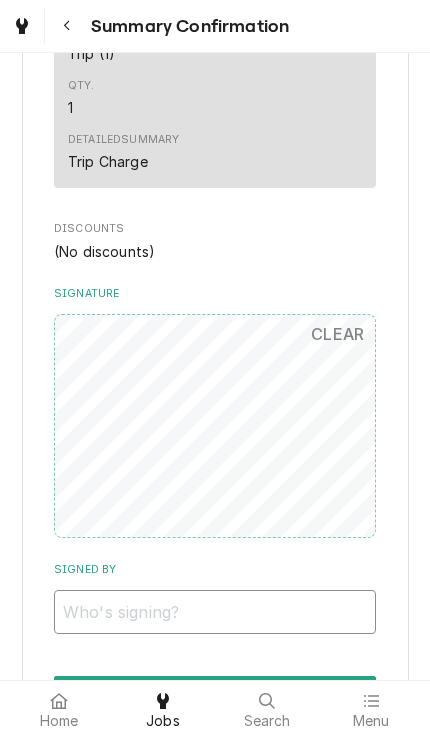 click on "Signed By" at bounding box center (215, 612) 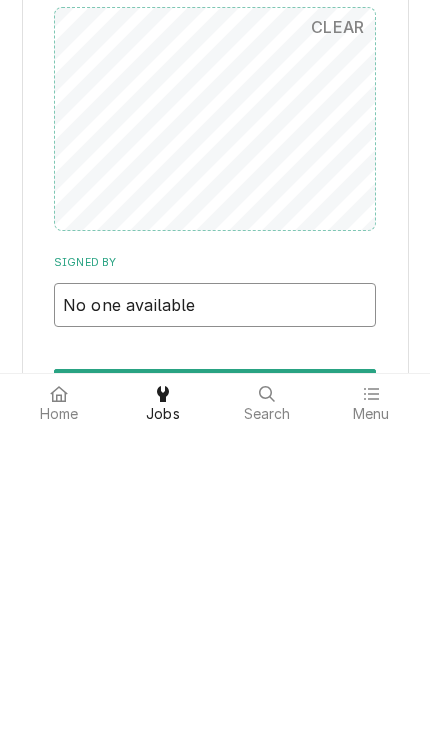 type on "No one available" 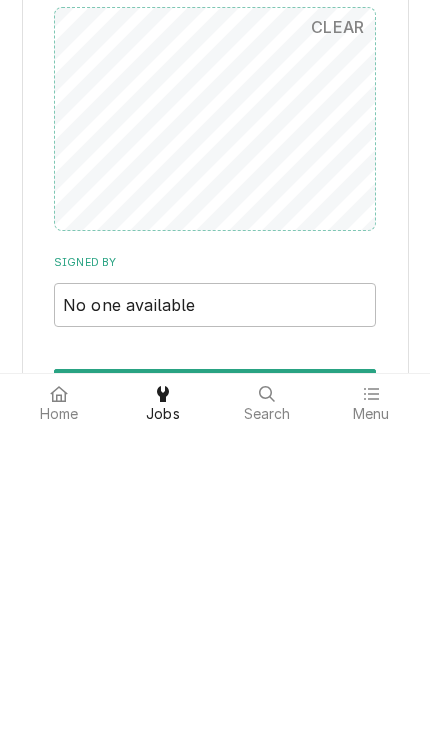 click on "Confirm and Complete" at bounding box center (215, 694) 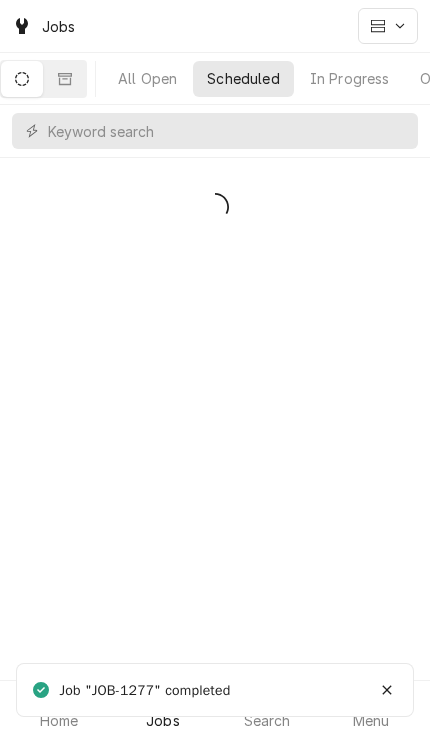 scroll, scrollTop: 0, scrollLeft: 0, axis: both 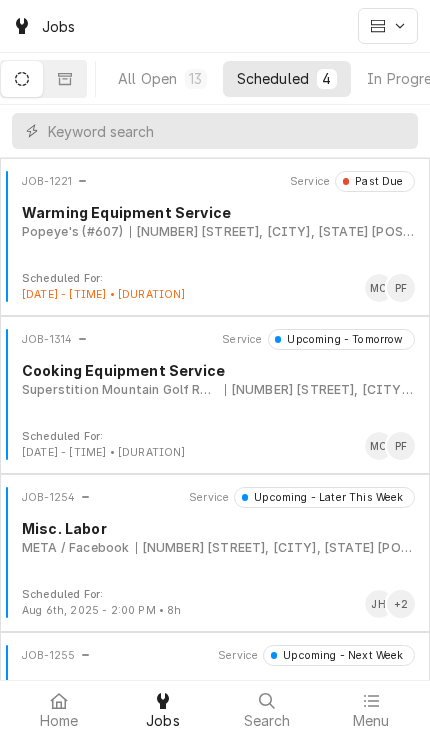 click on "JOB-1314 Service Upcoming - Tomorrow Cooking Equipment Service Superstition Mountain Golf Resort [NUMBER] [STREET], [CITY], [STATE] [POSTAL_CODE]" at bounding box center [215, 379] 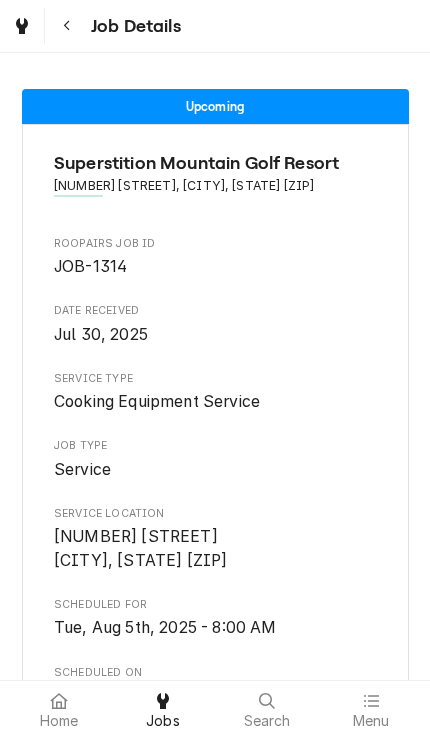 scroll, scrollTop: 0, scrollLeft: 0, axis: both 